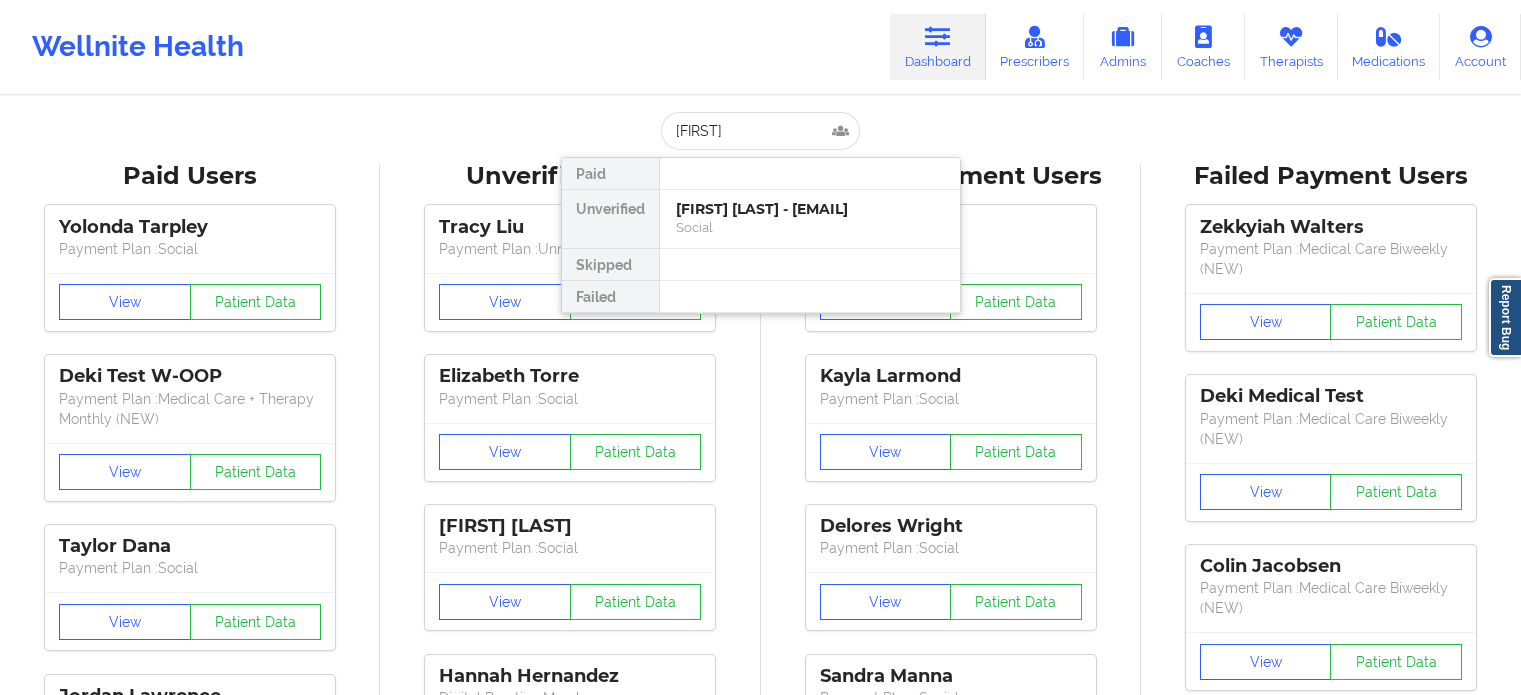 scroll, scrollTop: 0, scrollLeft: 0, axis: both 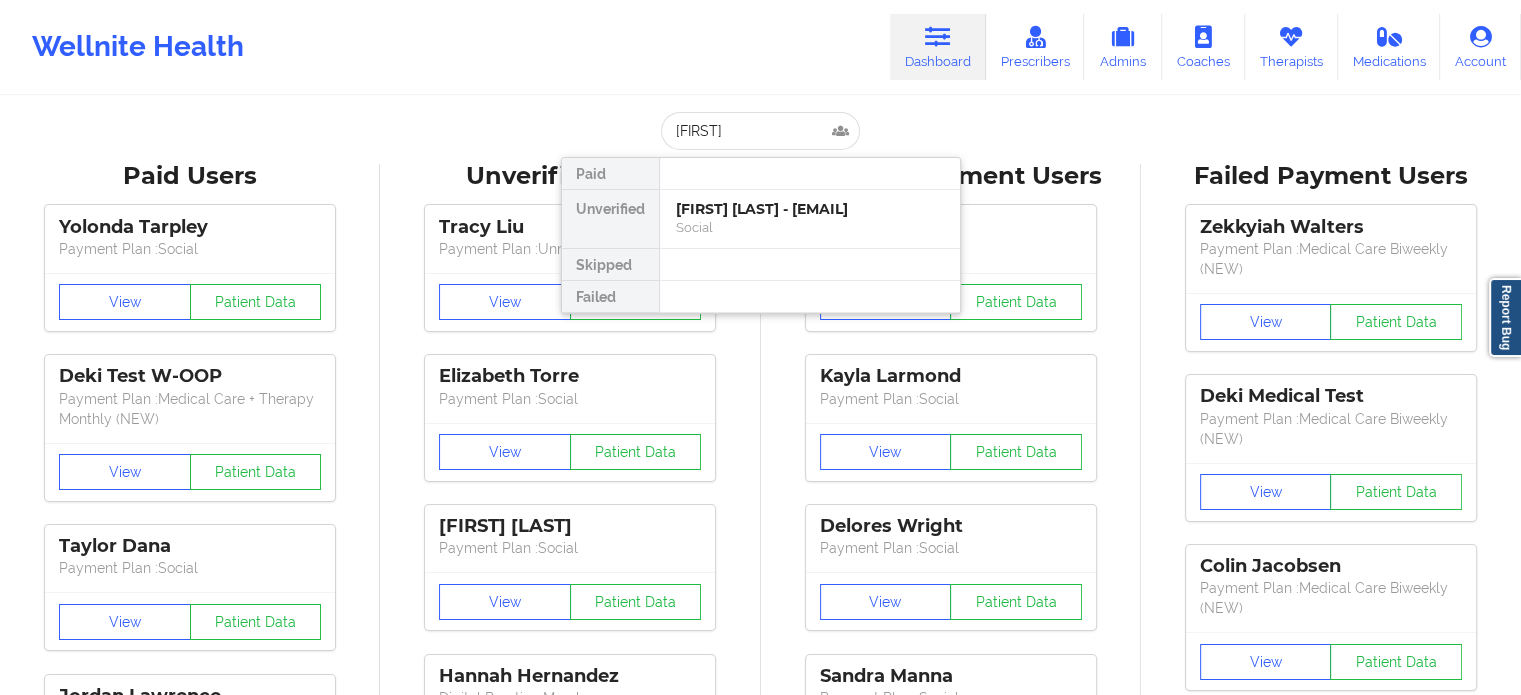 type on "[FIRST]" 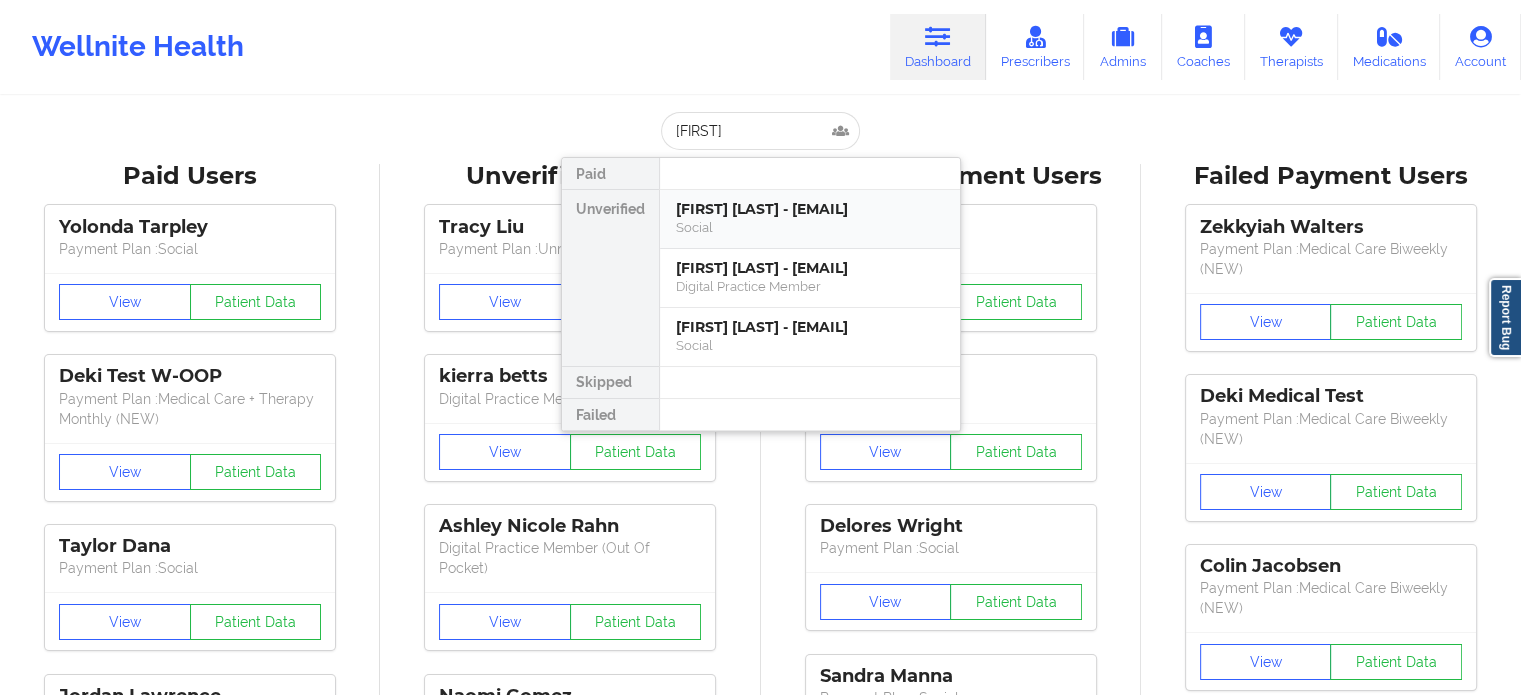 click on "[FIRST] [LAST] - [EMAIL]" at bounding box center (810, 209) 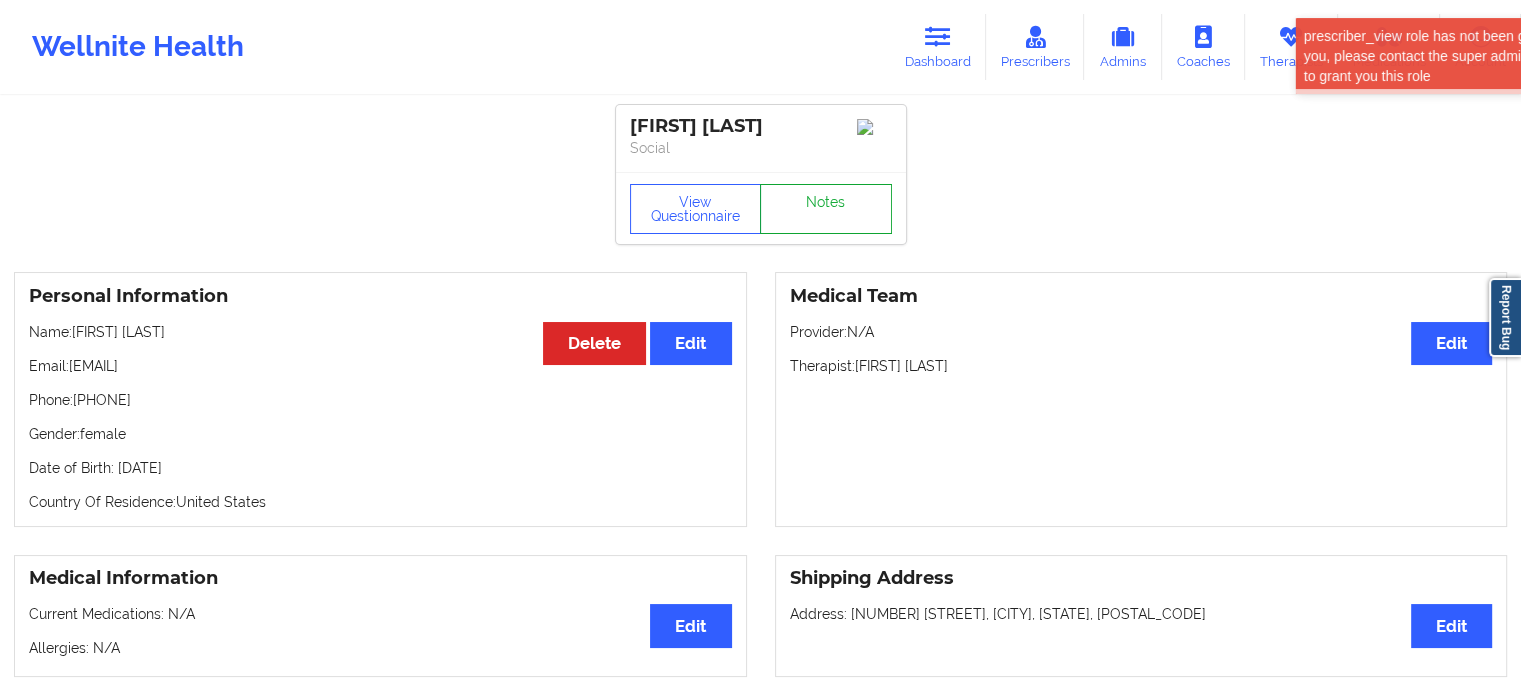click on "Notes" at bounding box center (826, 209) 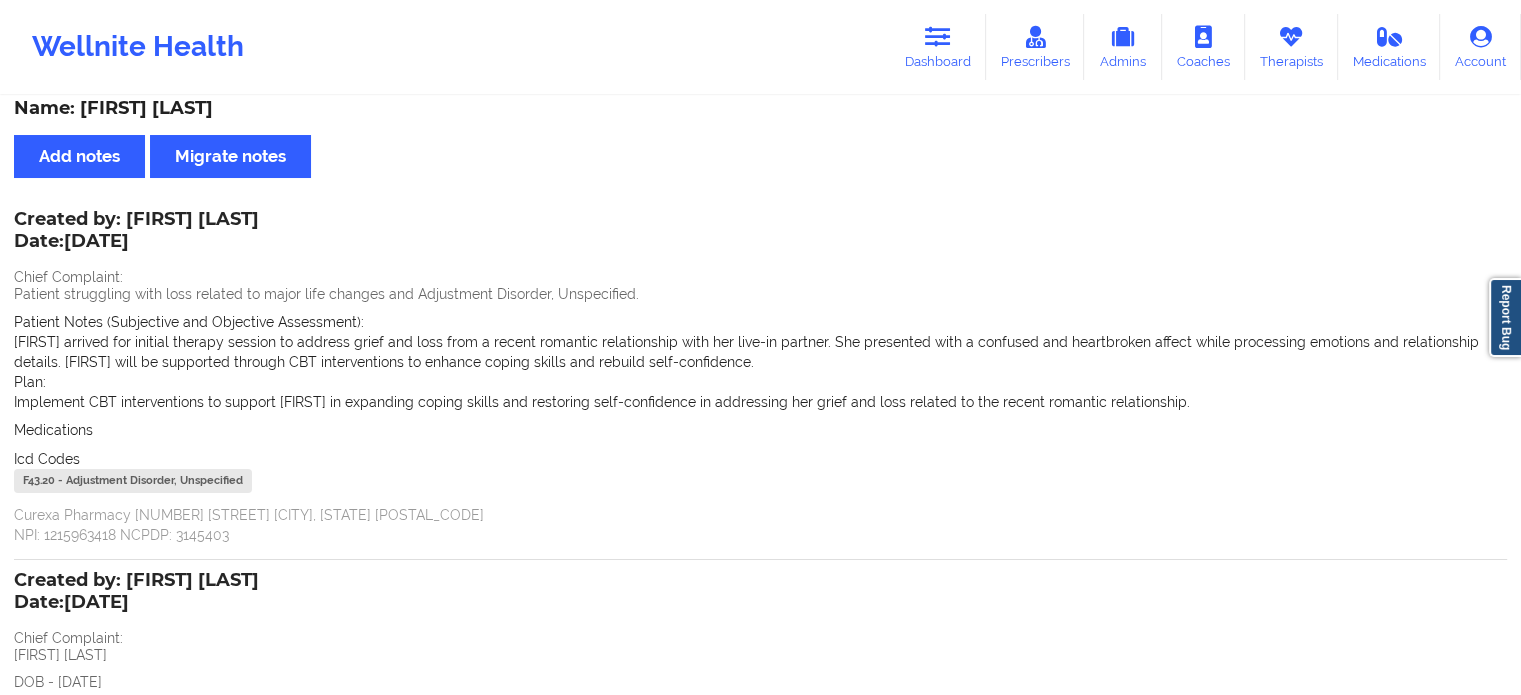 scroll, scrollTop: 0, scrollLeft: 0, axis: both 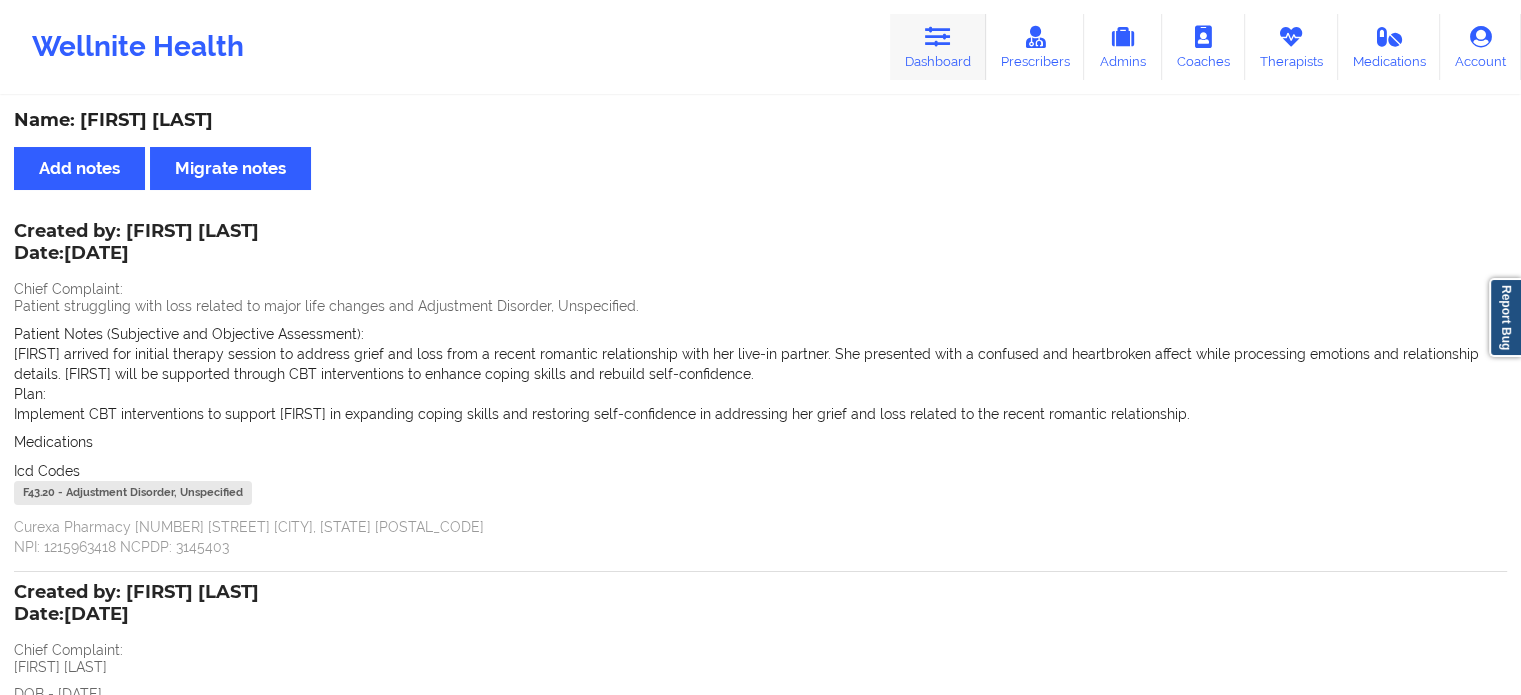 click on "Dashboard" at bounding box center (938, 47) 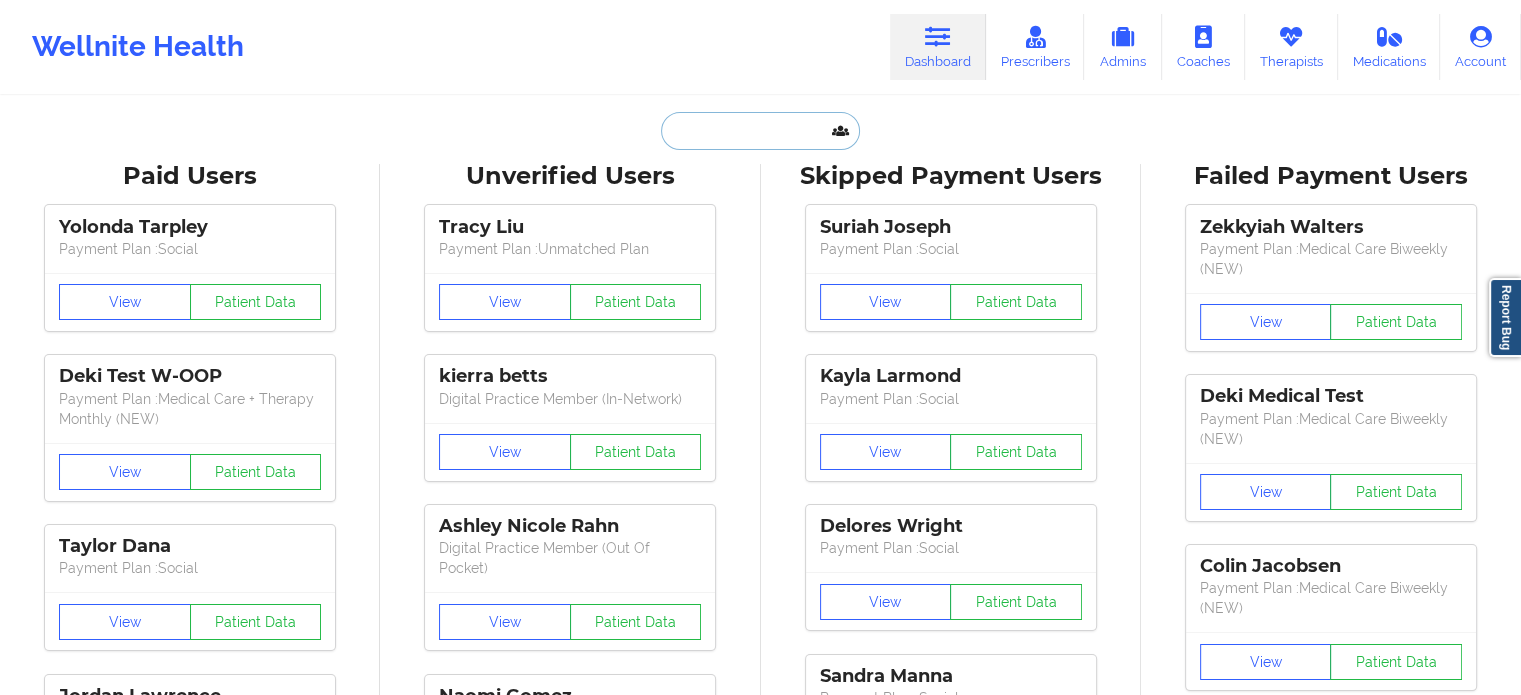 click at bounding box center [760, 131] 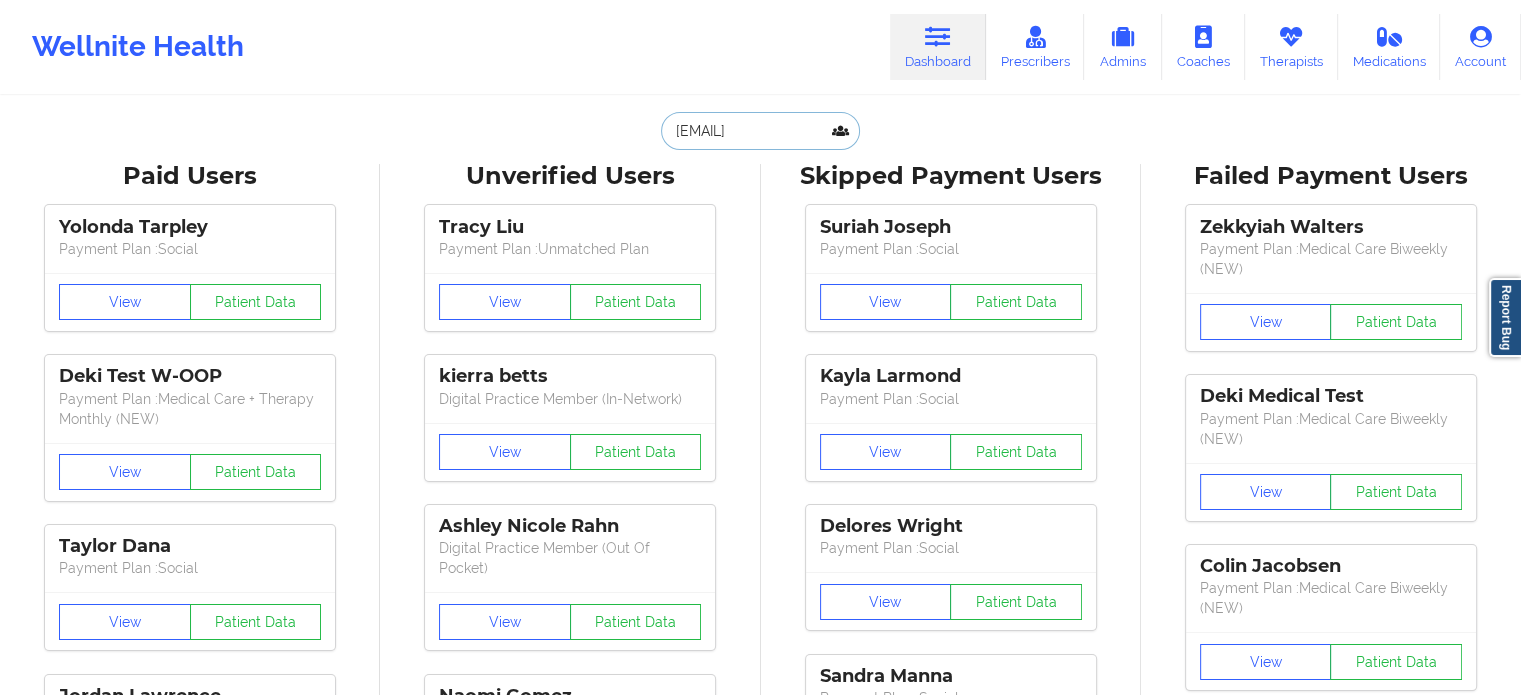 scroll, scrollTop: 0, scrollLeft: 10, axis: horizontal 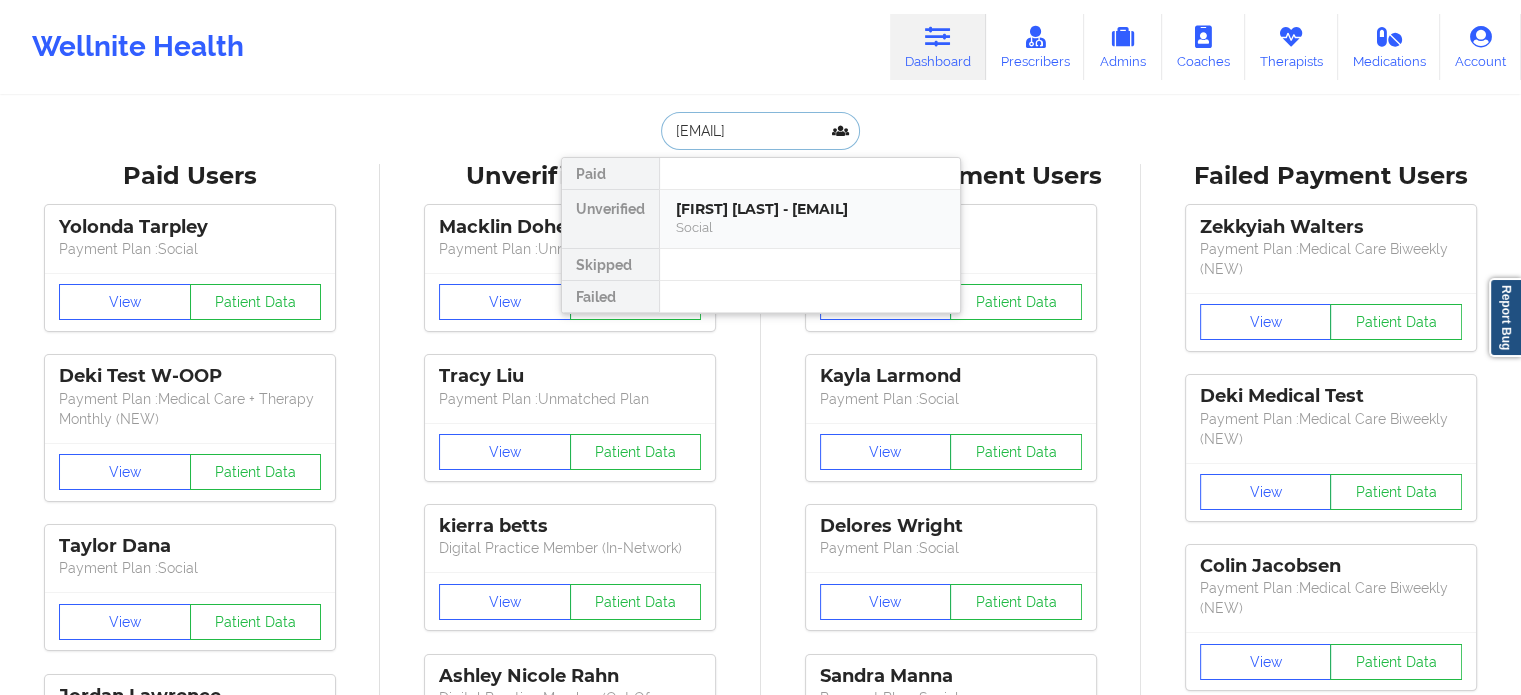 click on "[FIRST] [LAST] - [EMAIL]" at bounding box center (810, 209) 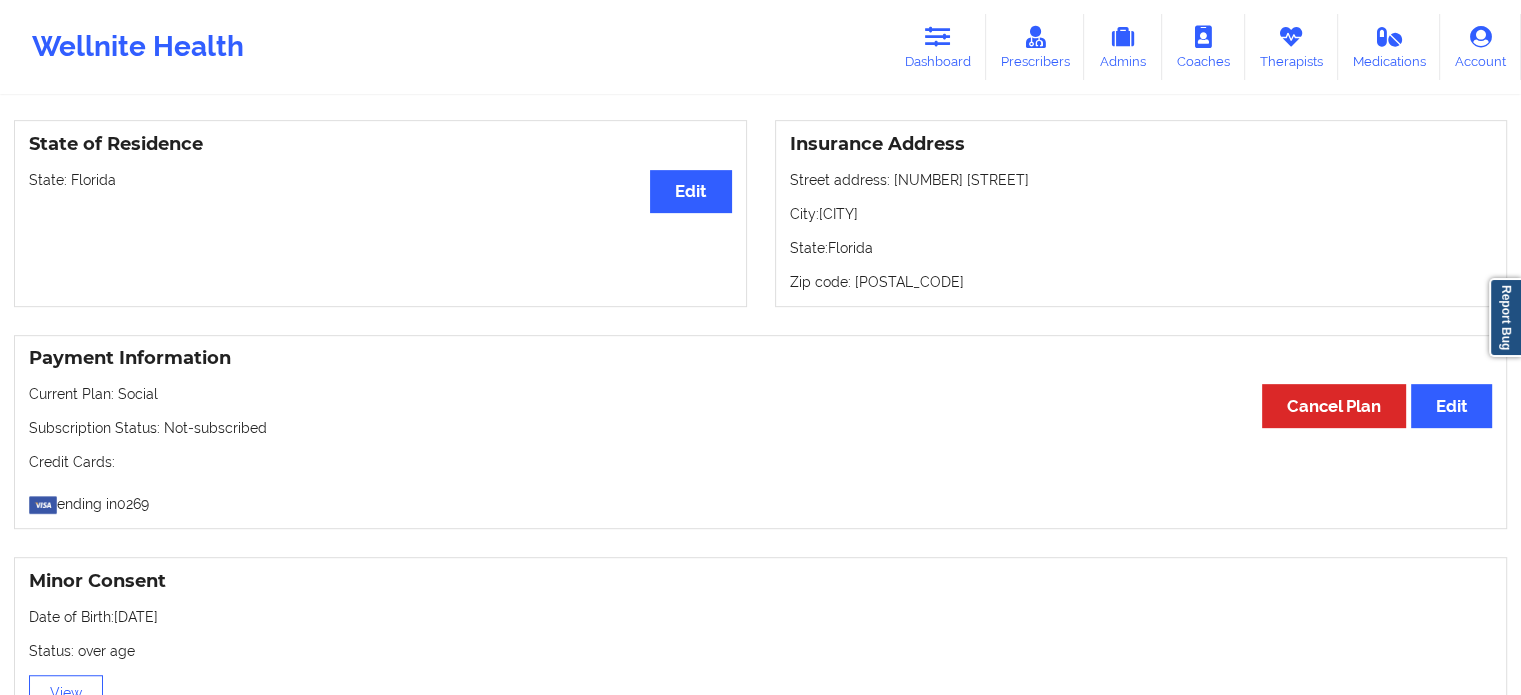 scroll, scrollTop: 835, scrollLeft: 0, axis: vertical 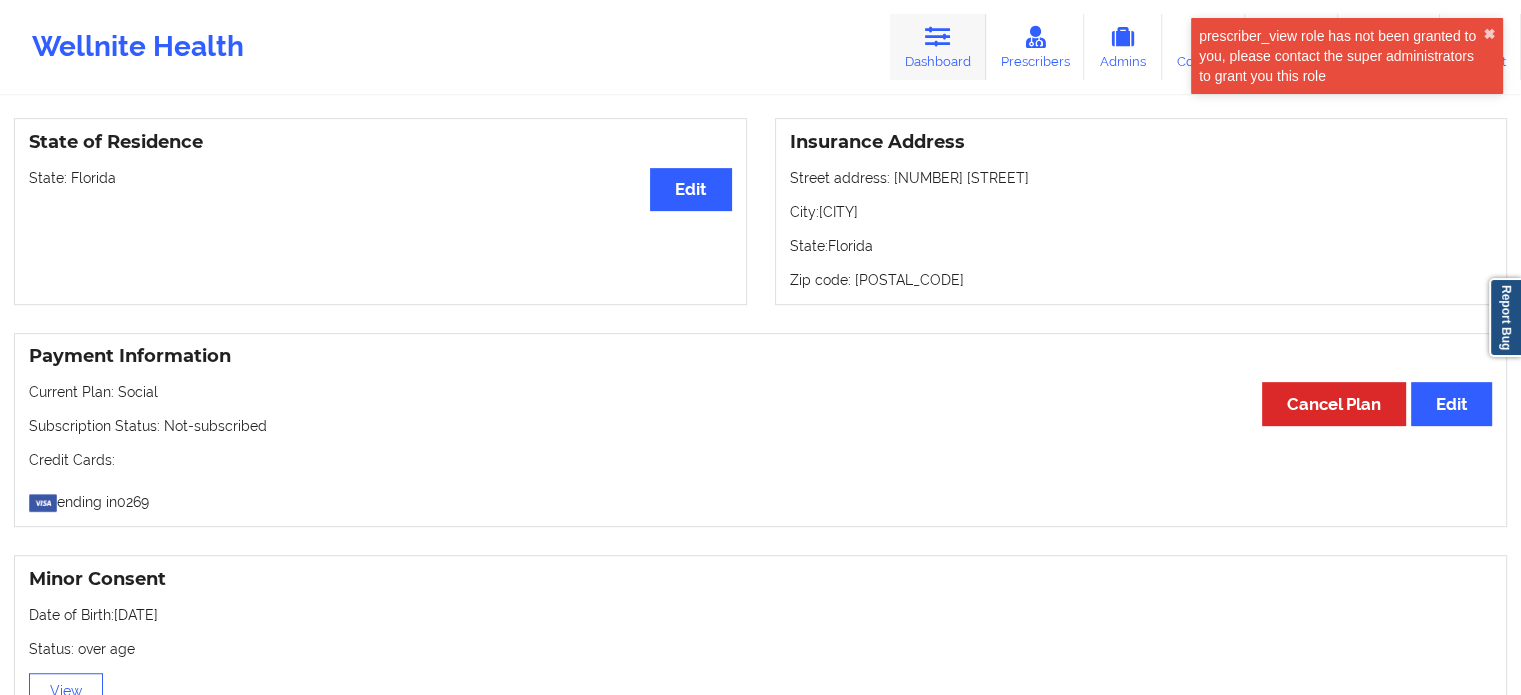 click at bounding box center (938, 37) 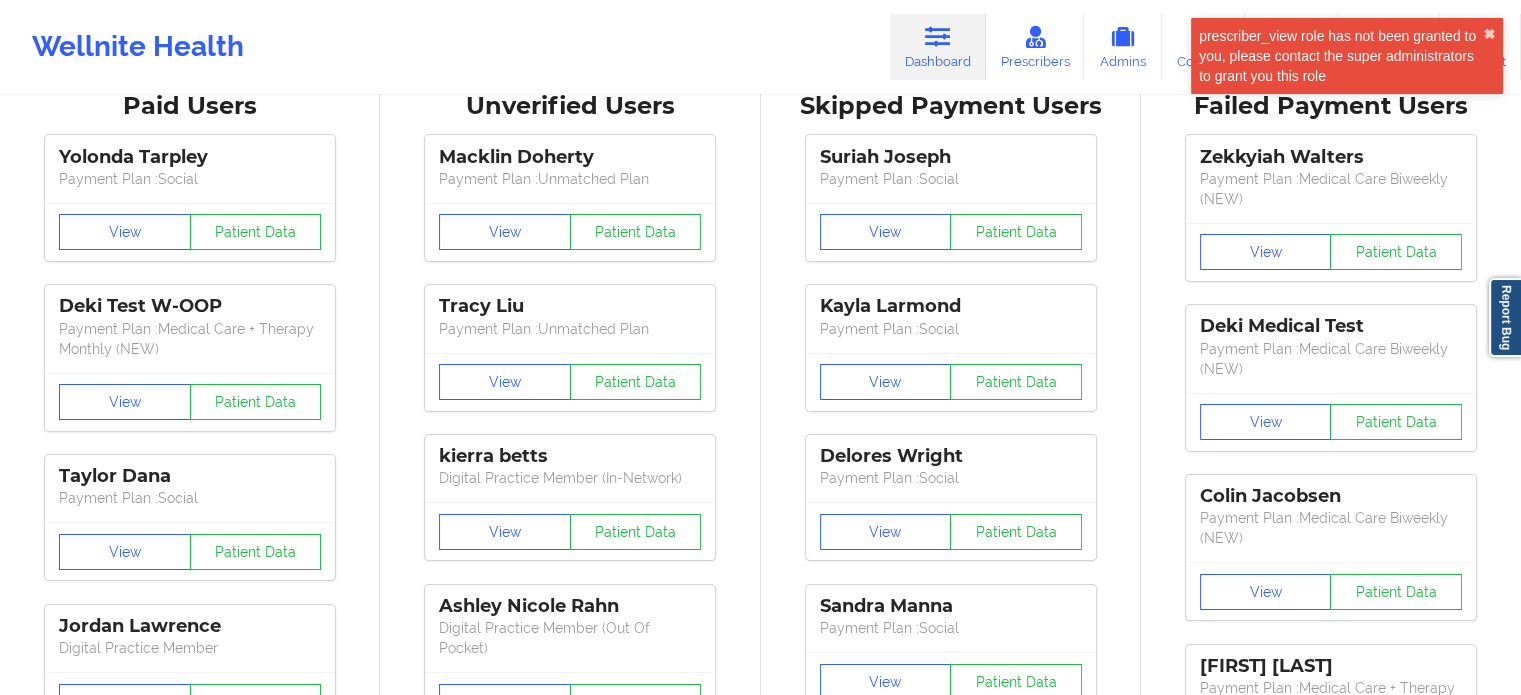 scroll, scrollTop: 0, scrollLeft: 0, axis: both 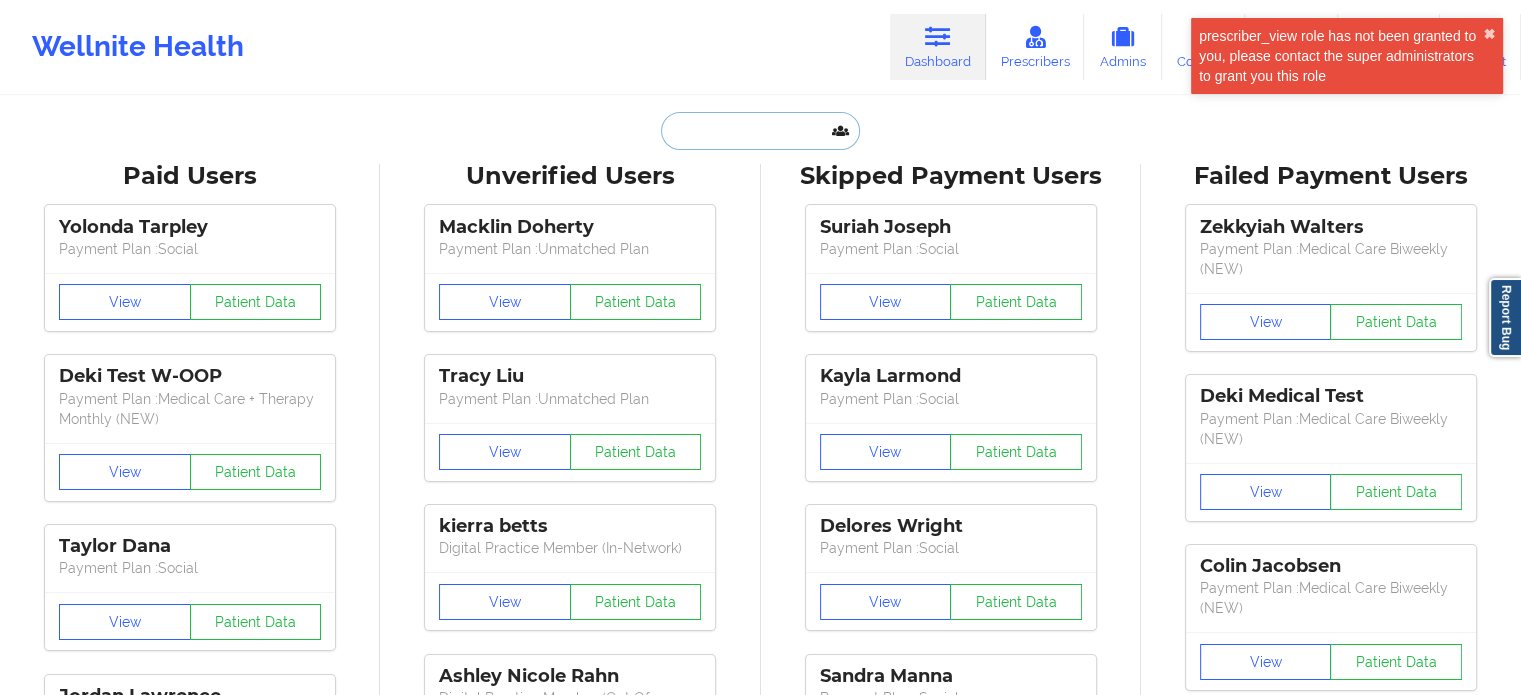 click at bounding box center (760, 131) 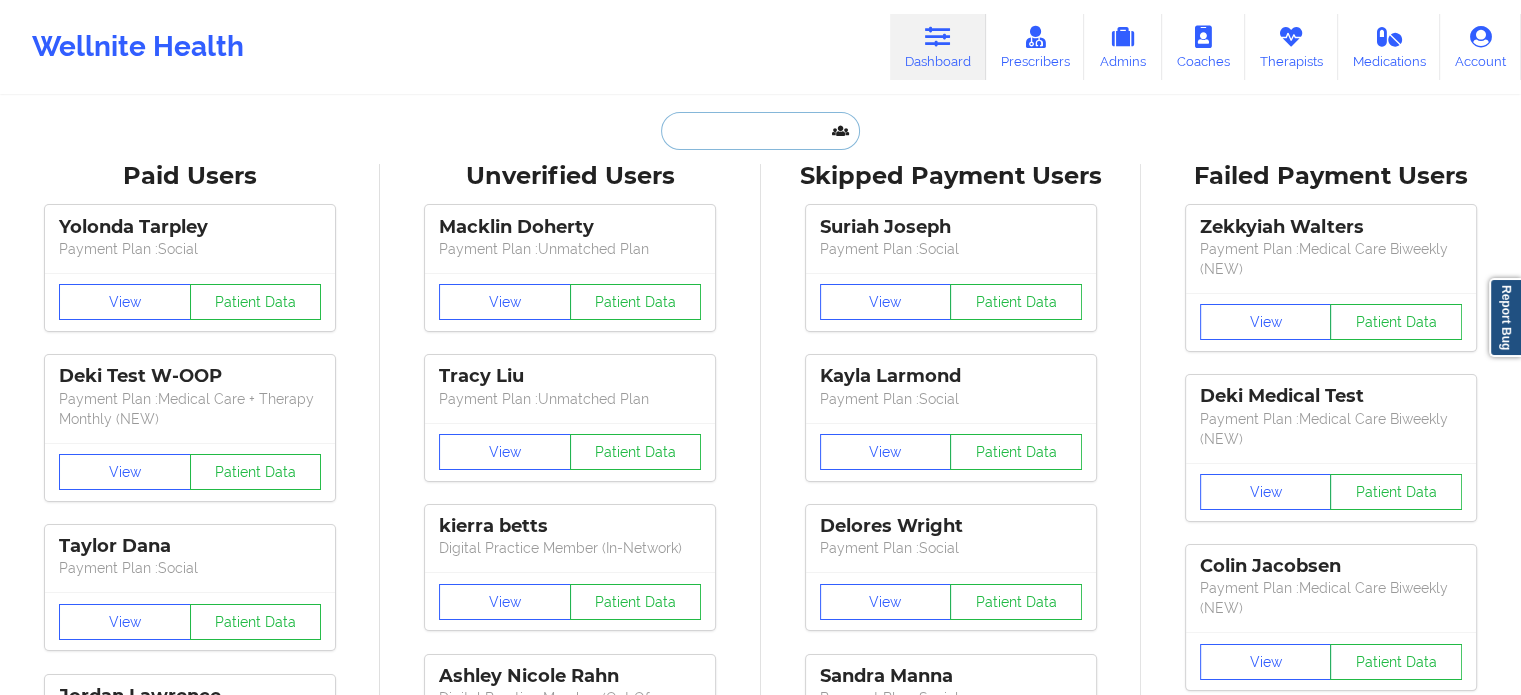 paste on "[EMAIL]" 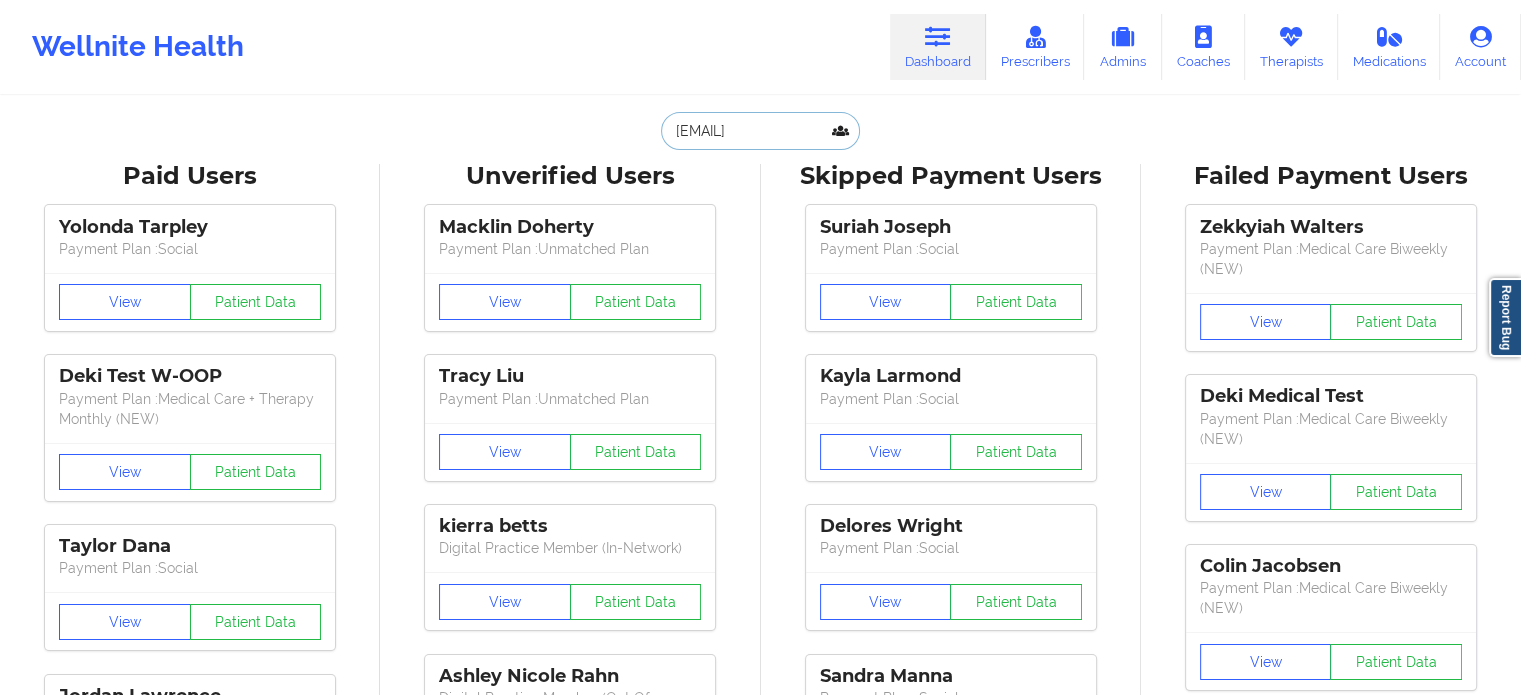 scroll, scrollTop: 0, scrollLeft: 0, axis: both 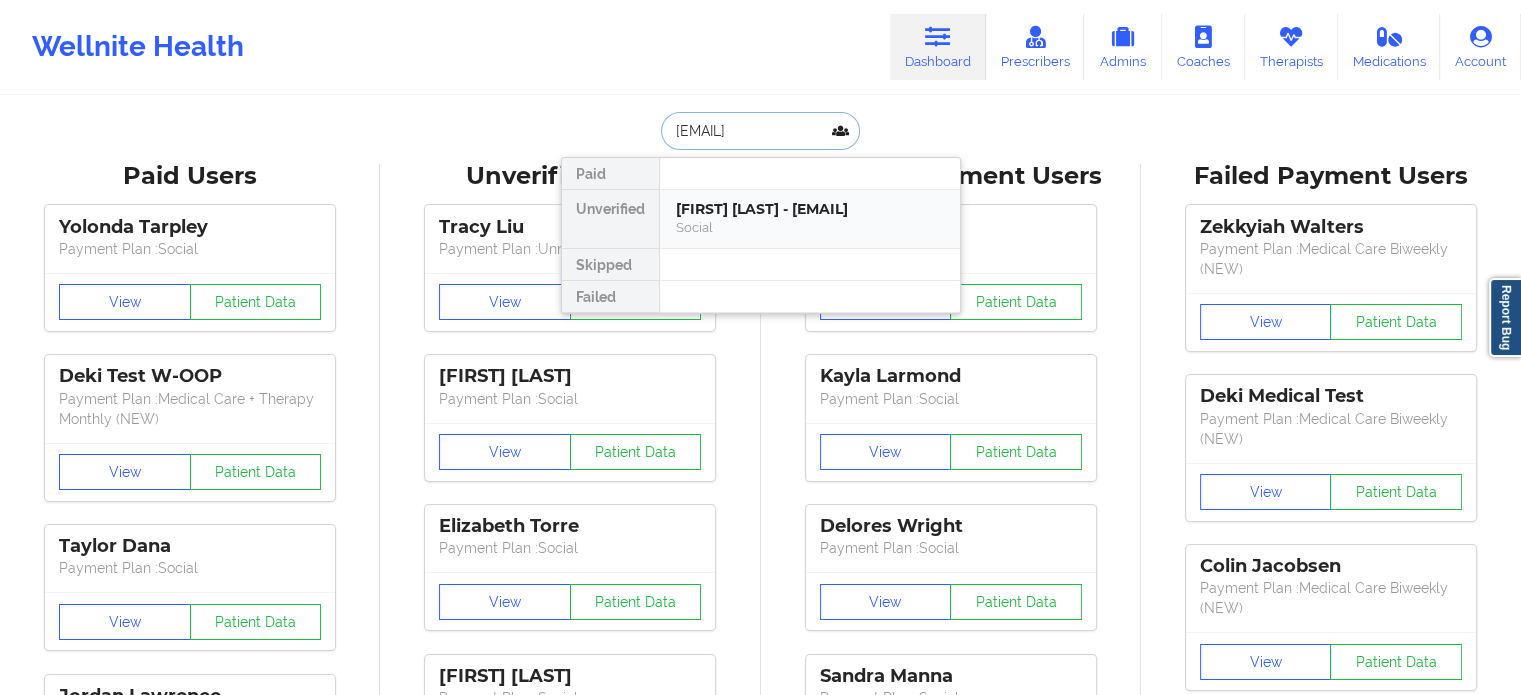 click on "[FIRST] [LAST] - [EMAIL]" at bounding box center [810, 209] 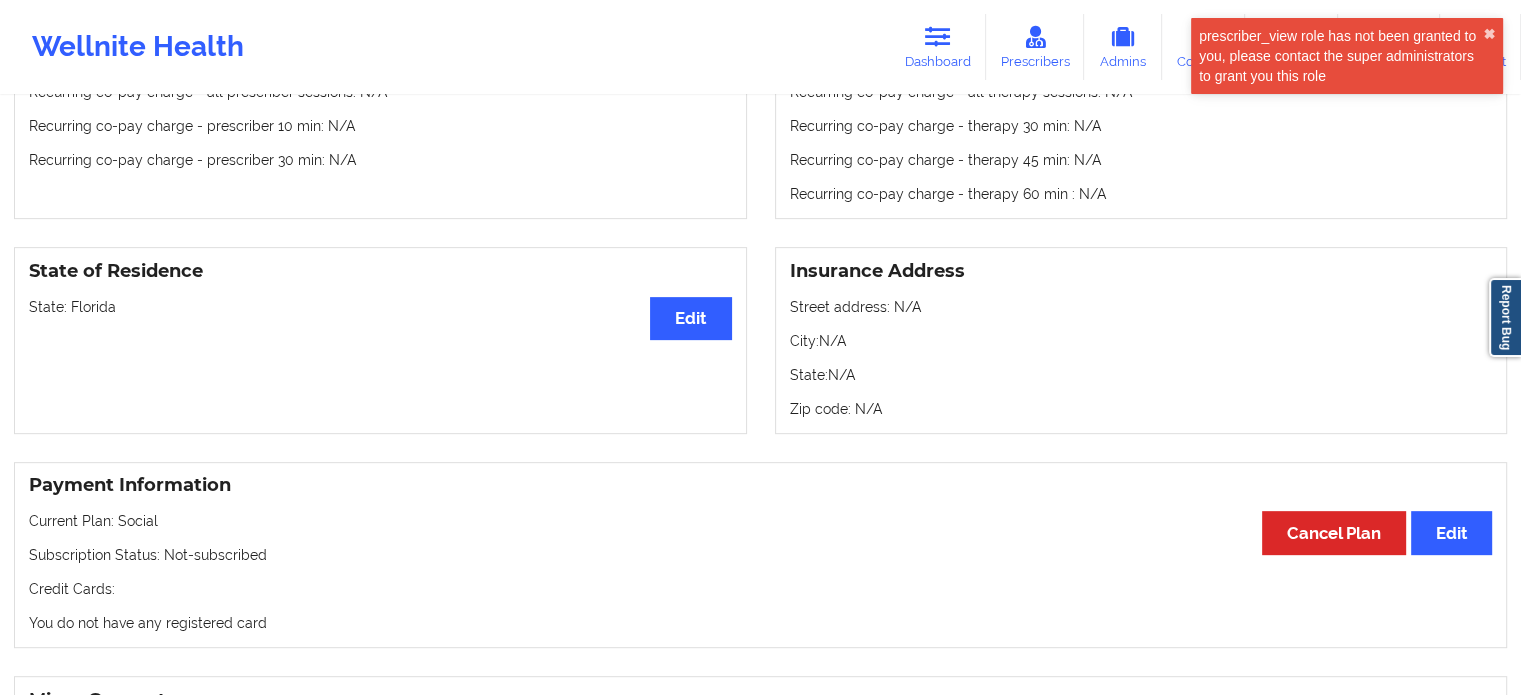 scroll, scrollTop: 700, scrollLeft: 0, axis: vertical 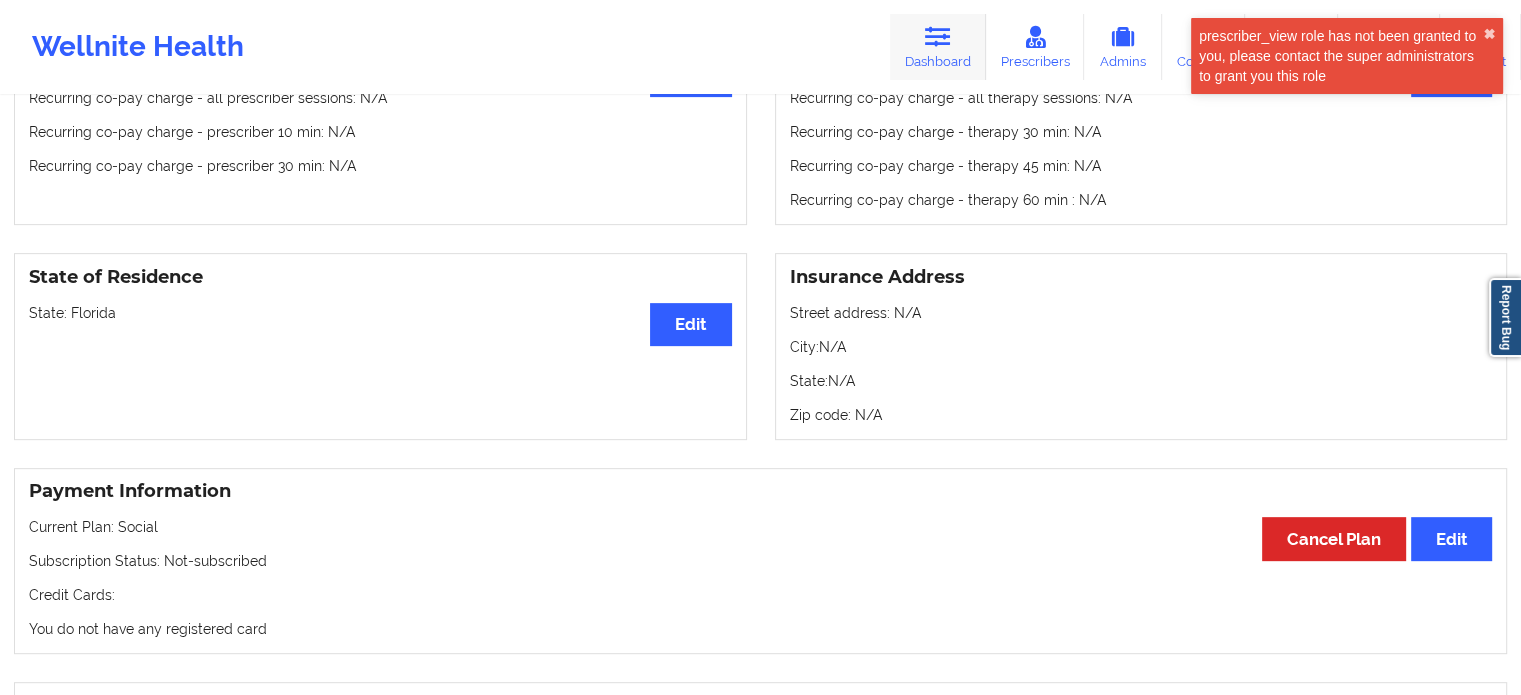 click on "Dashboard" at bounding box center [938, 47] 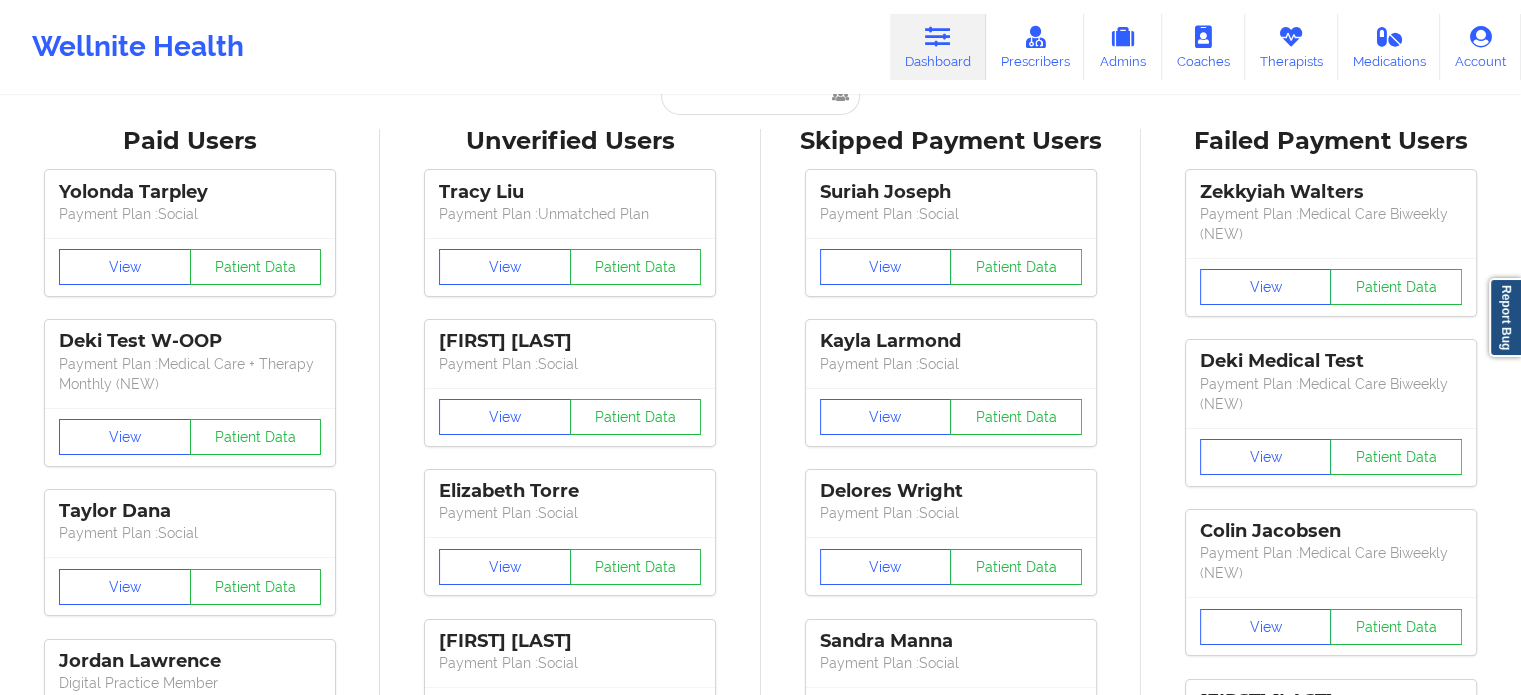 scroll, scrollTop: 0, scrollLeft: 0, axis: both 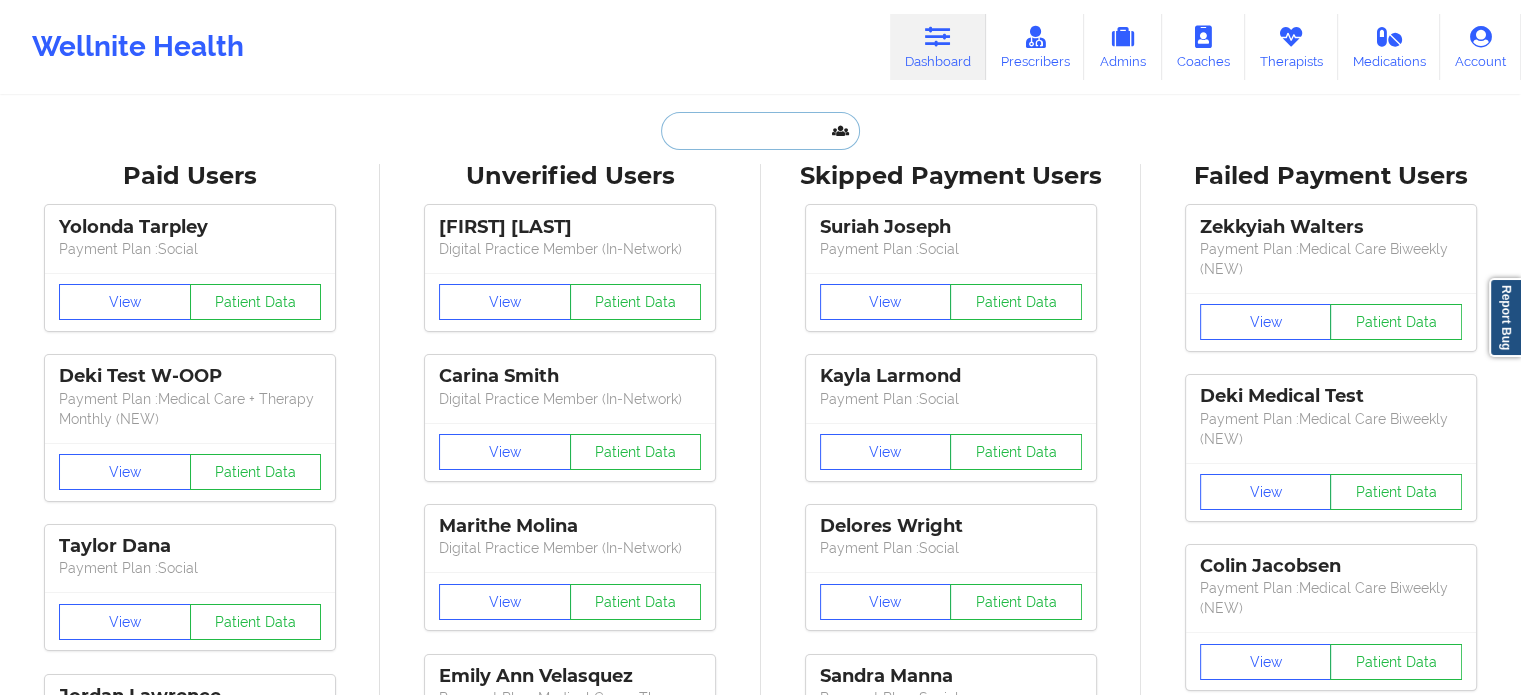 click at bounding box center [760, 131] 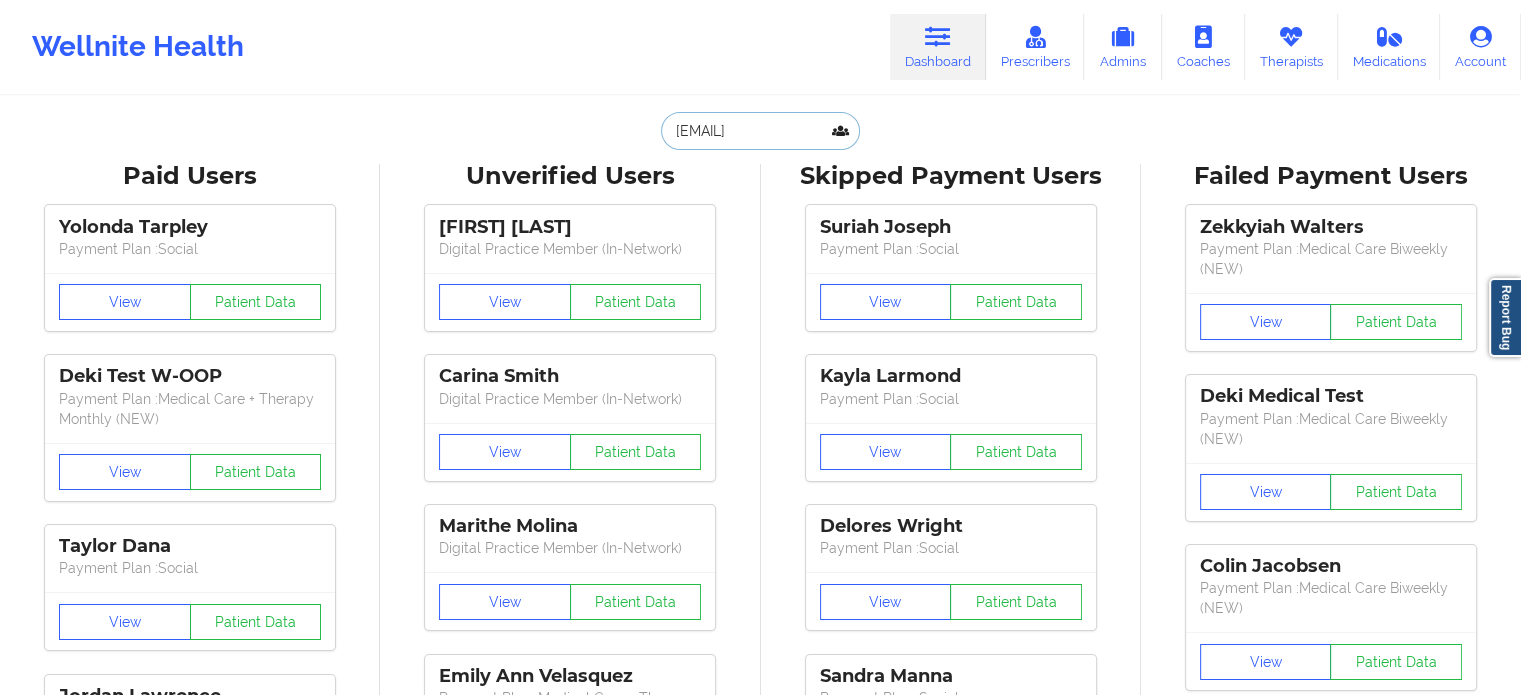 scroll, scrollTop: 0, scrollLeft: 12, axis: horizontal 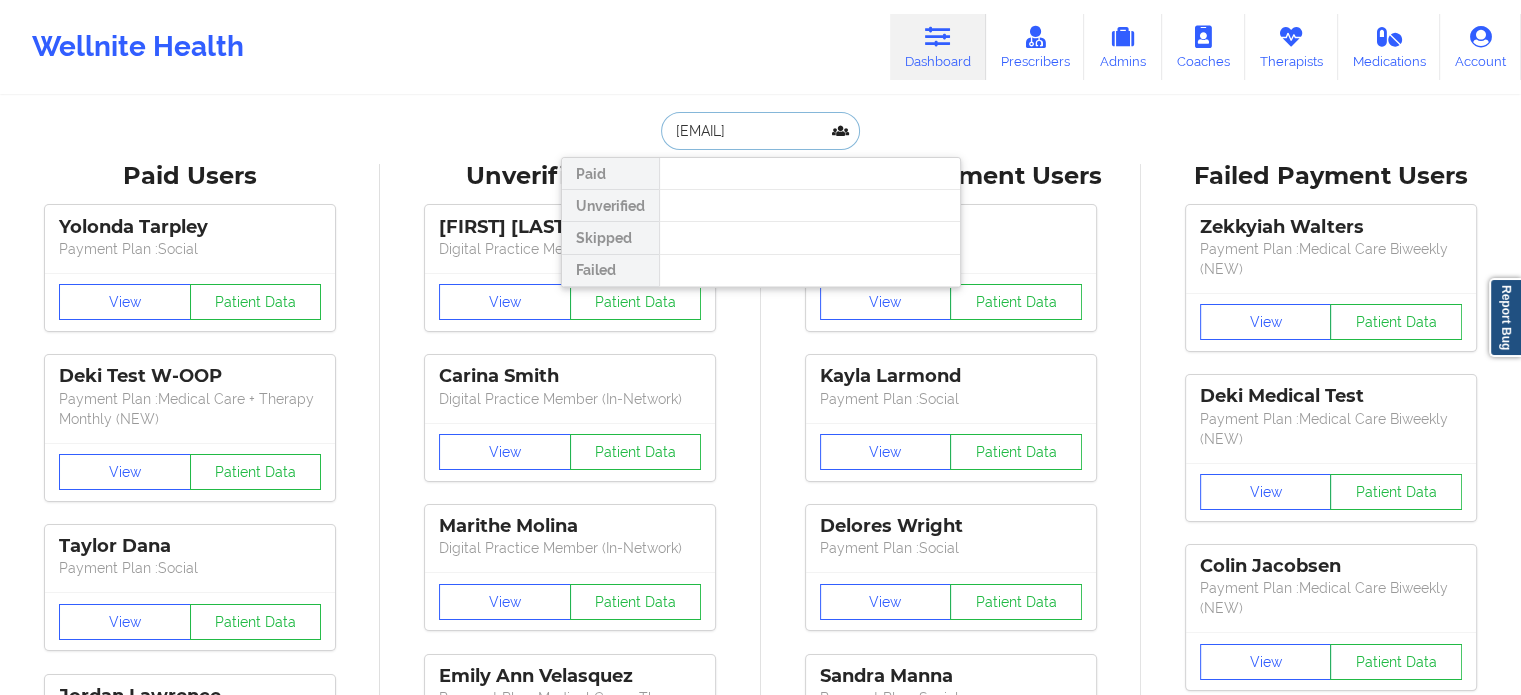 drag, startPoint x: 828, startPoint y: 130, endPoint x: 564, endPoint y: 103, distance: 265.37708 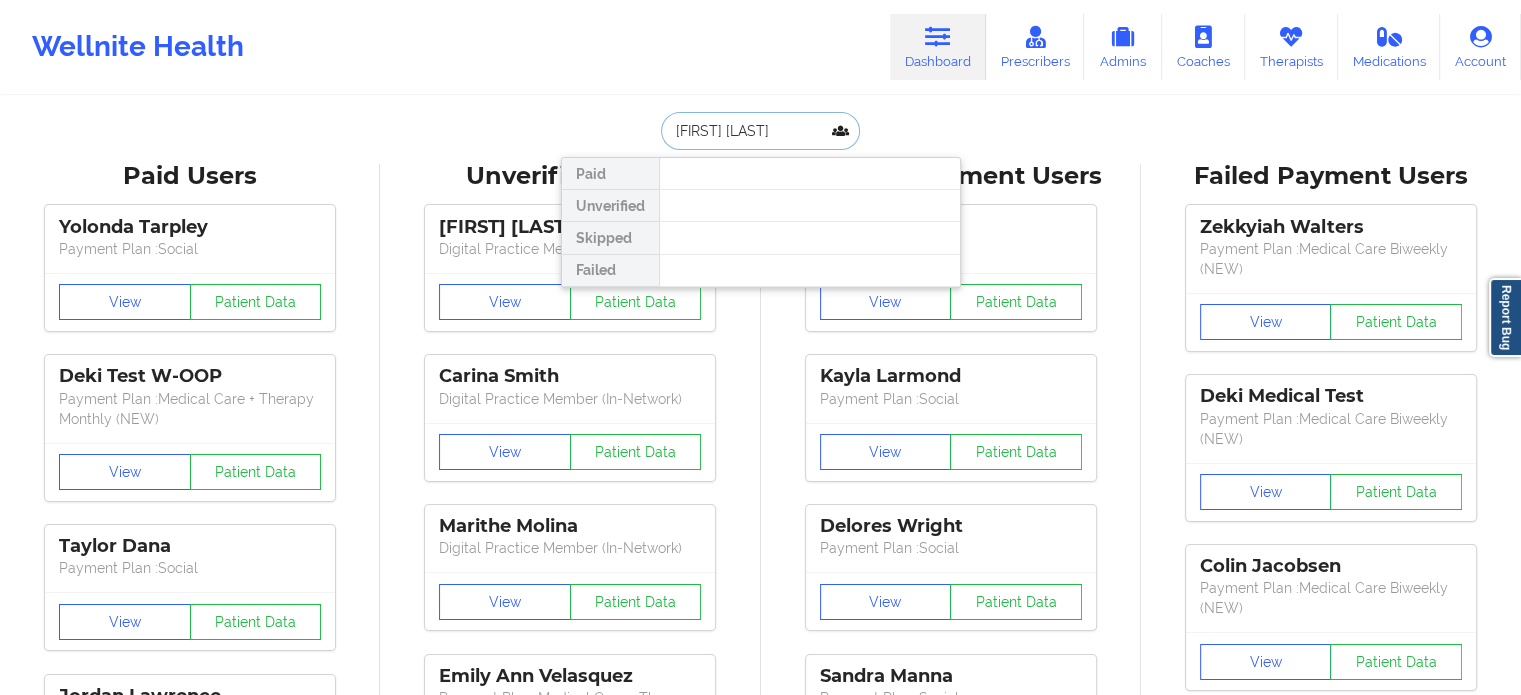 drag, startPoint x: 765, startPoint y: 139, endPoint x: 593, endPoint y: 130, distance: 172.2353 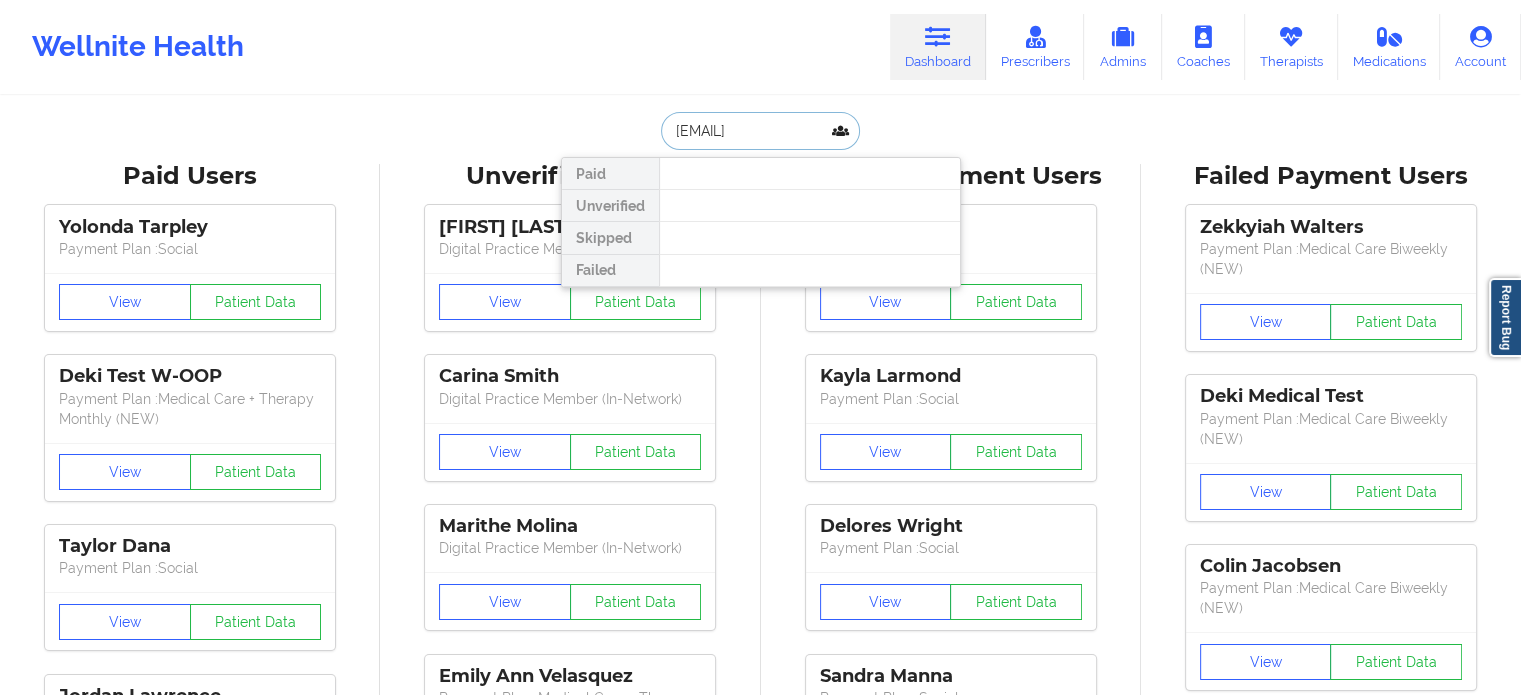 scroll, scrollTop: 0, scrollLeft: 6, axis: horizontal 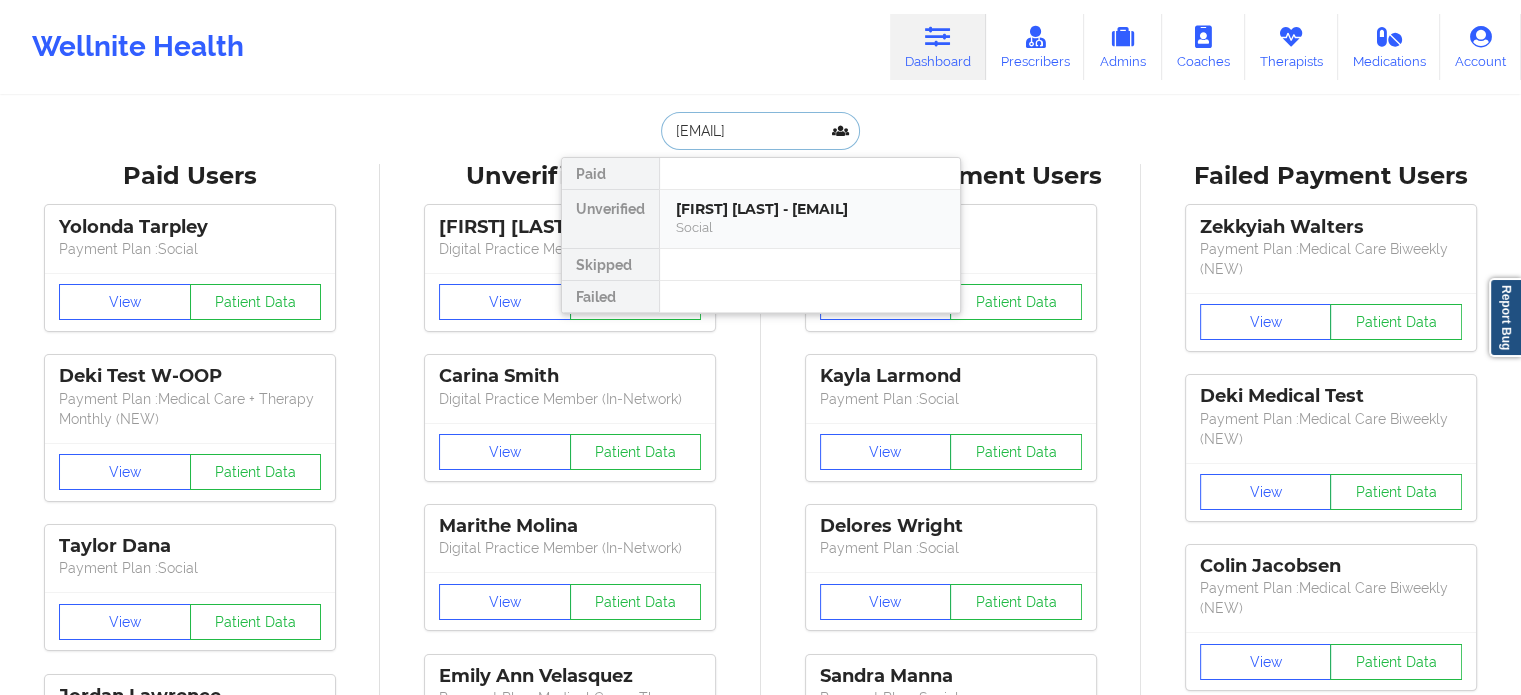 click on "[FIRST] [LAST] - [EMAIL]" at bounding box center [810, 209] 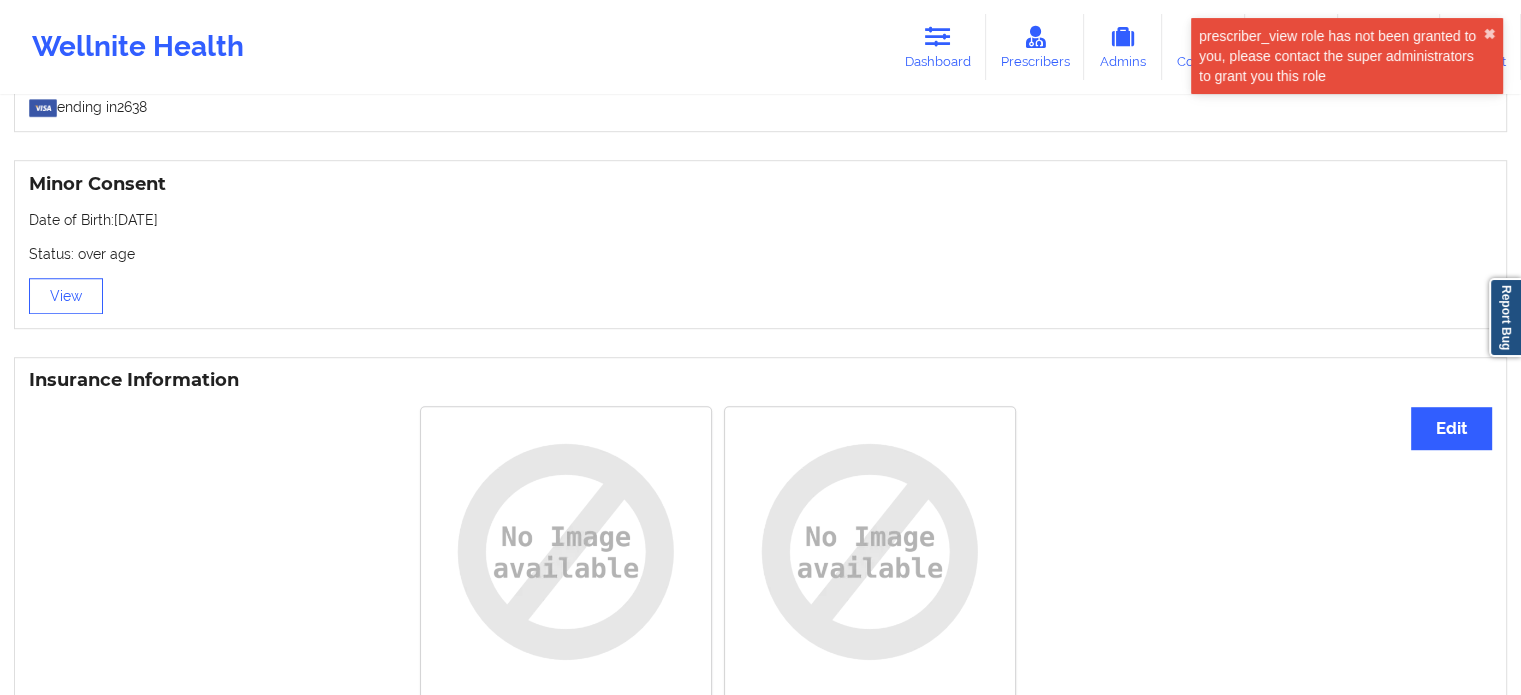 scroll, scrollTop: 1235, scrollLeft: 0, axis: vertical 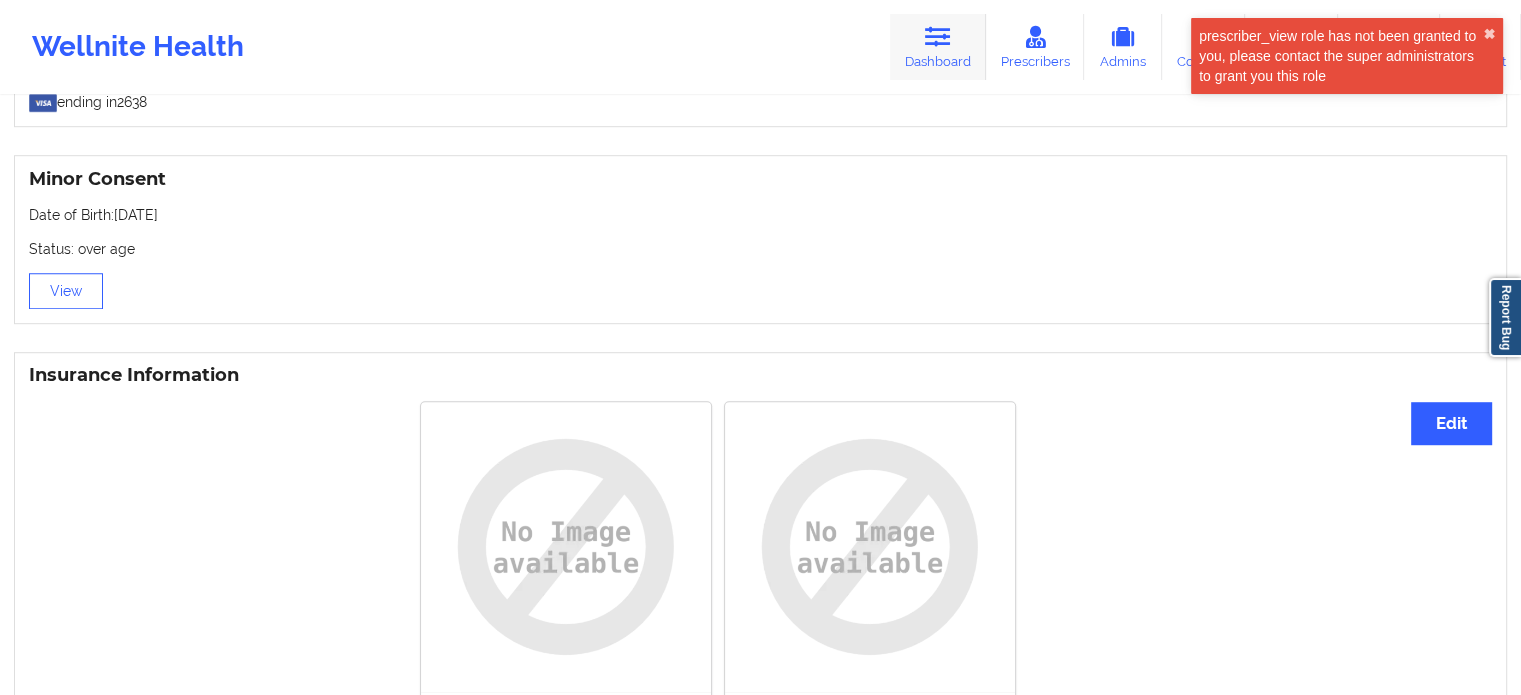 click at bounding box center (938, 37) 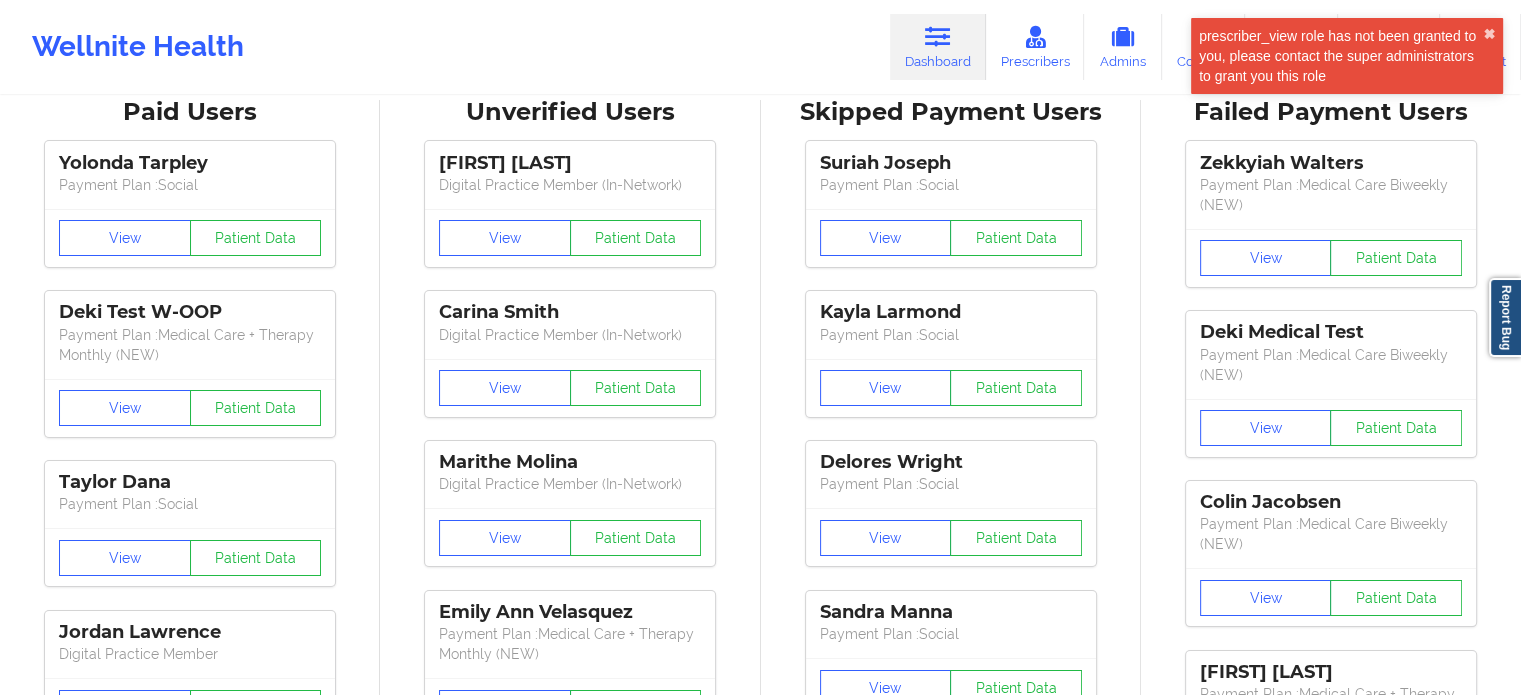 scroll, scrollTop: 0, scrollLeft: 0, axis: both 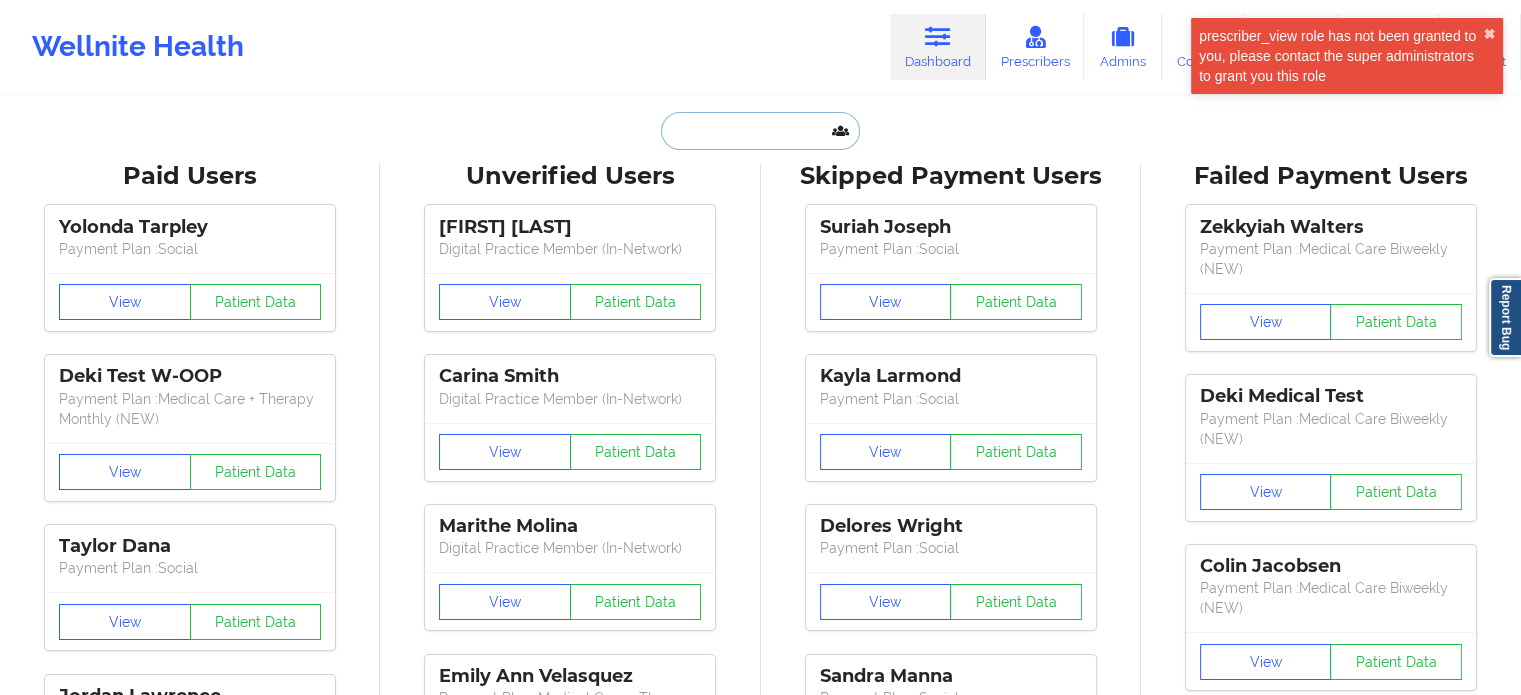 click at bounding box center [760, 131] 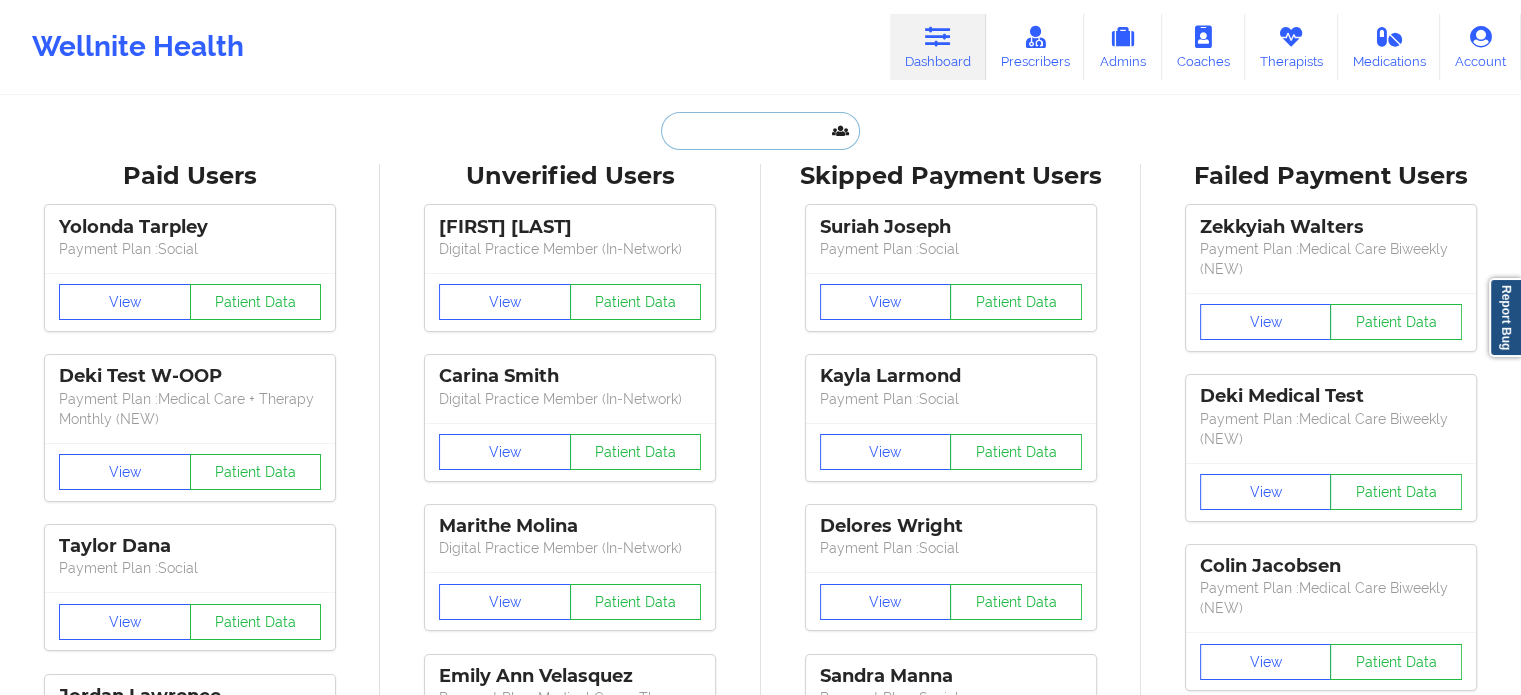 paste on "[EMAIL]" 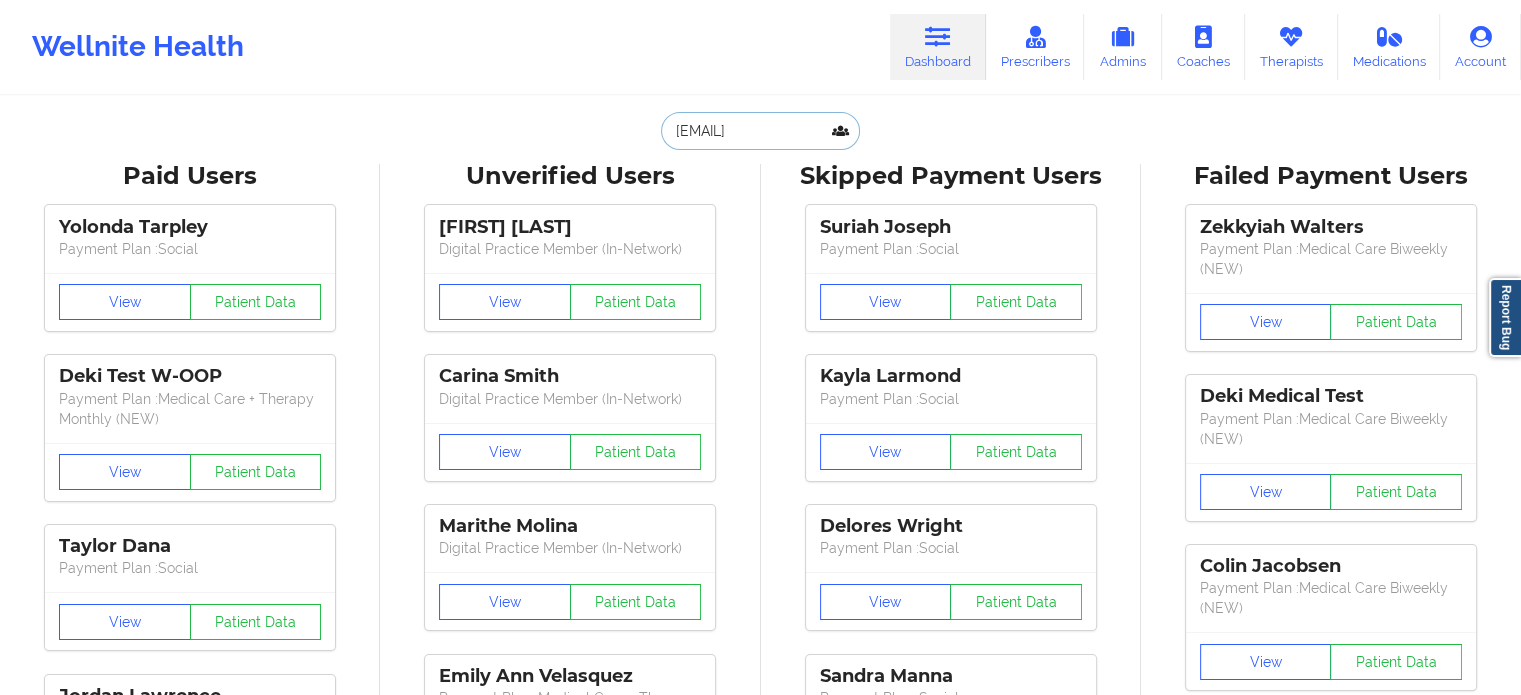 scroll, scrollTop: 0, scrollLeft: 6, axis: horizontal 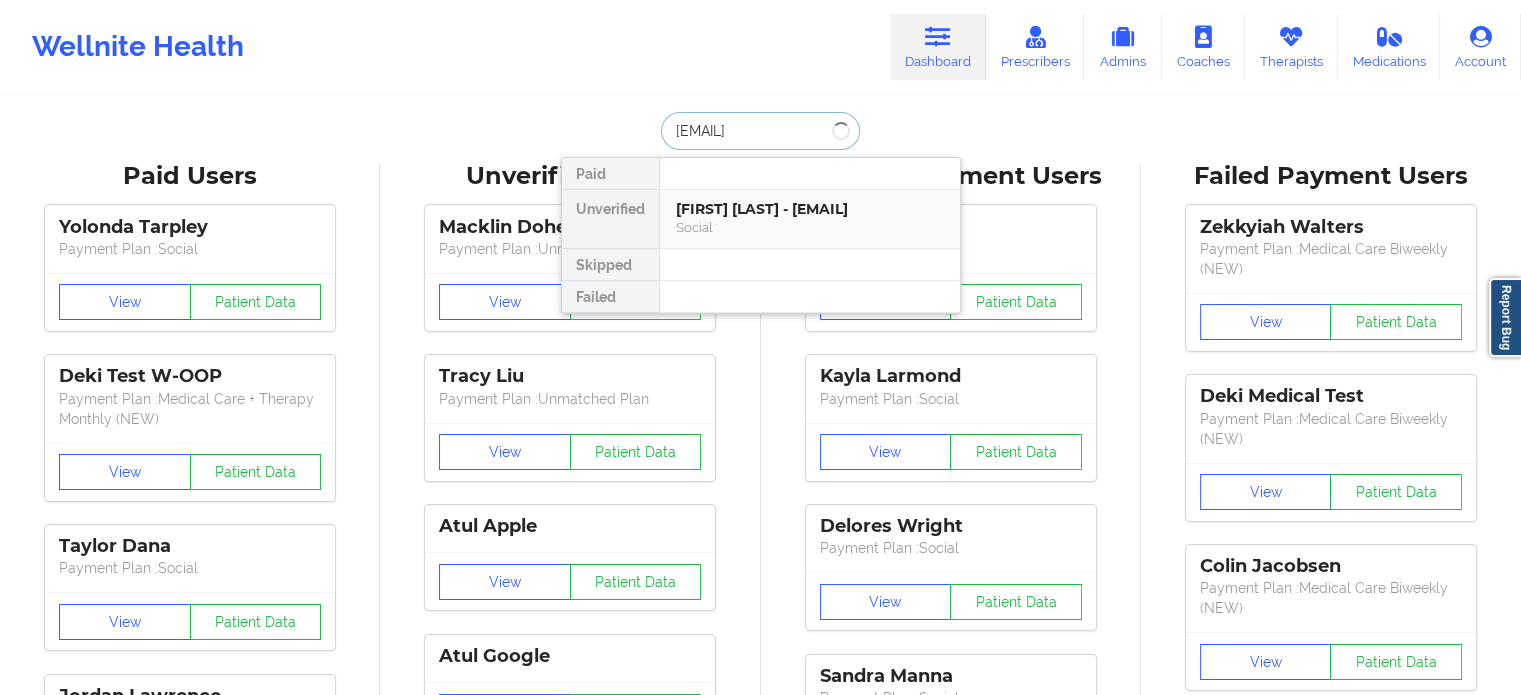 click on "[FIRST] [LAST] - [EMAIL]" at bounding box center (810, 209) 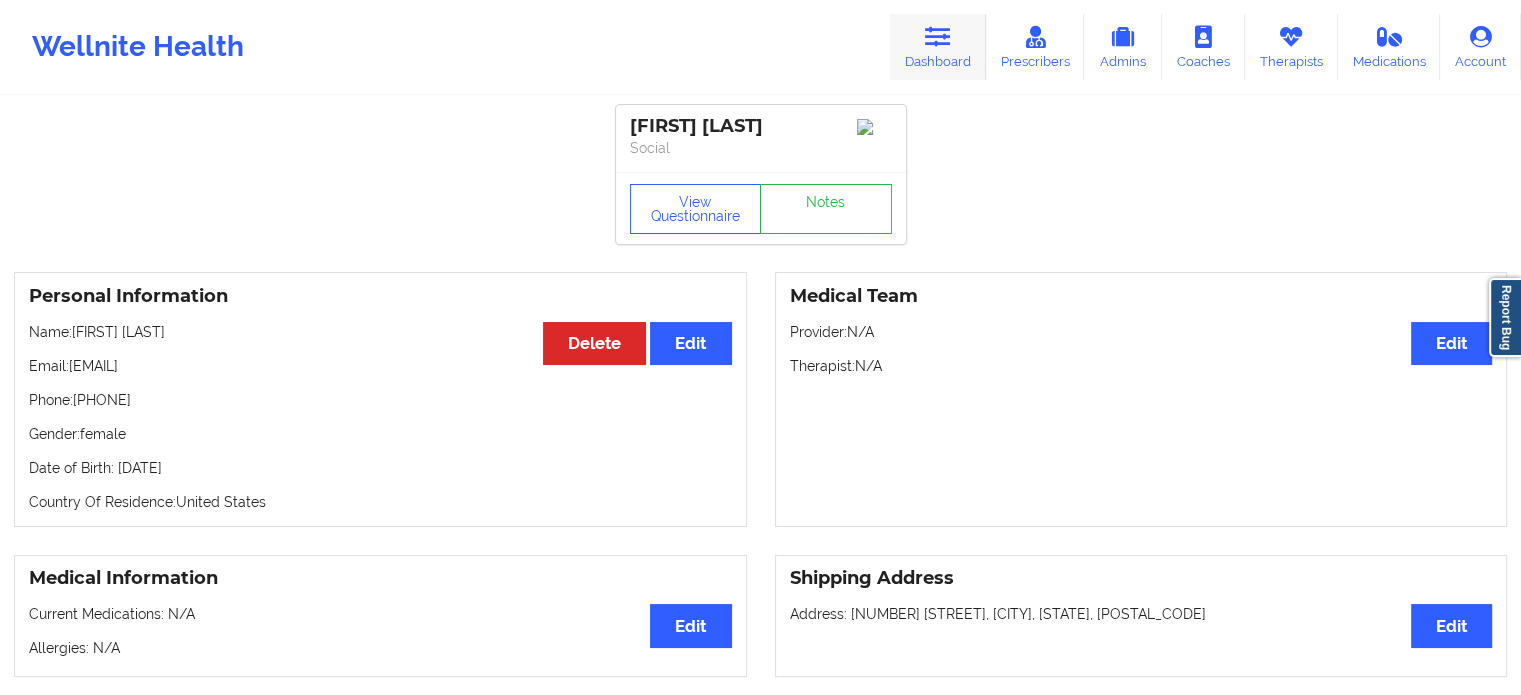 click on "Dashboard" at bounding box center [938, 47] 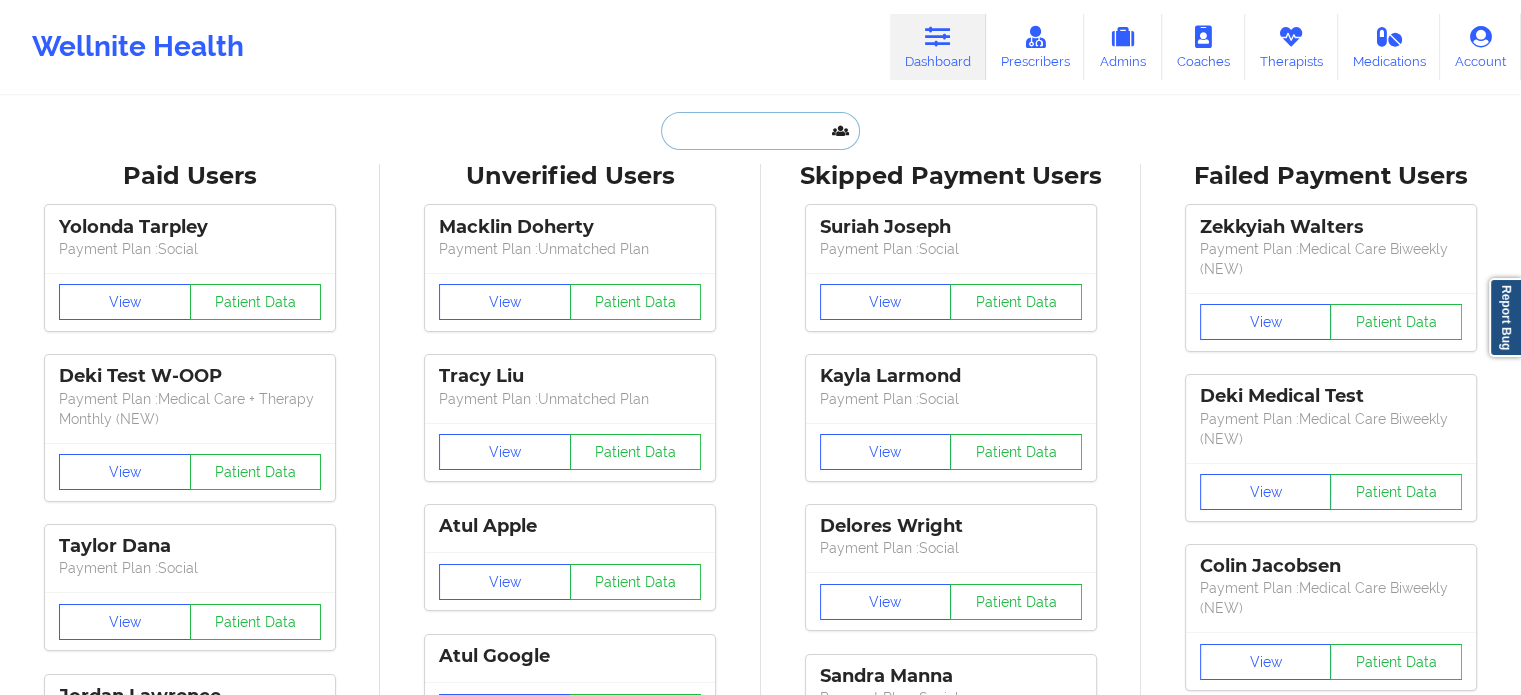 click at bounding box center [760, 131] 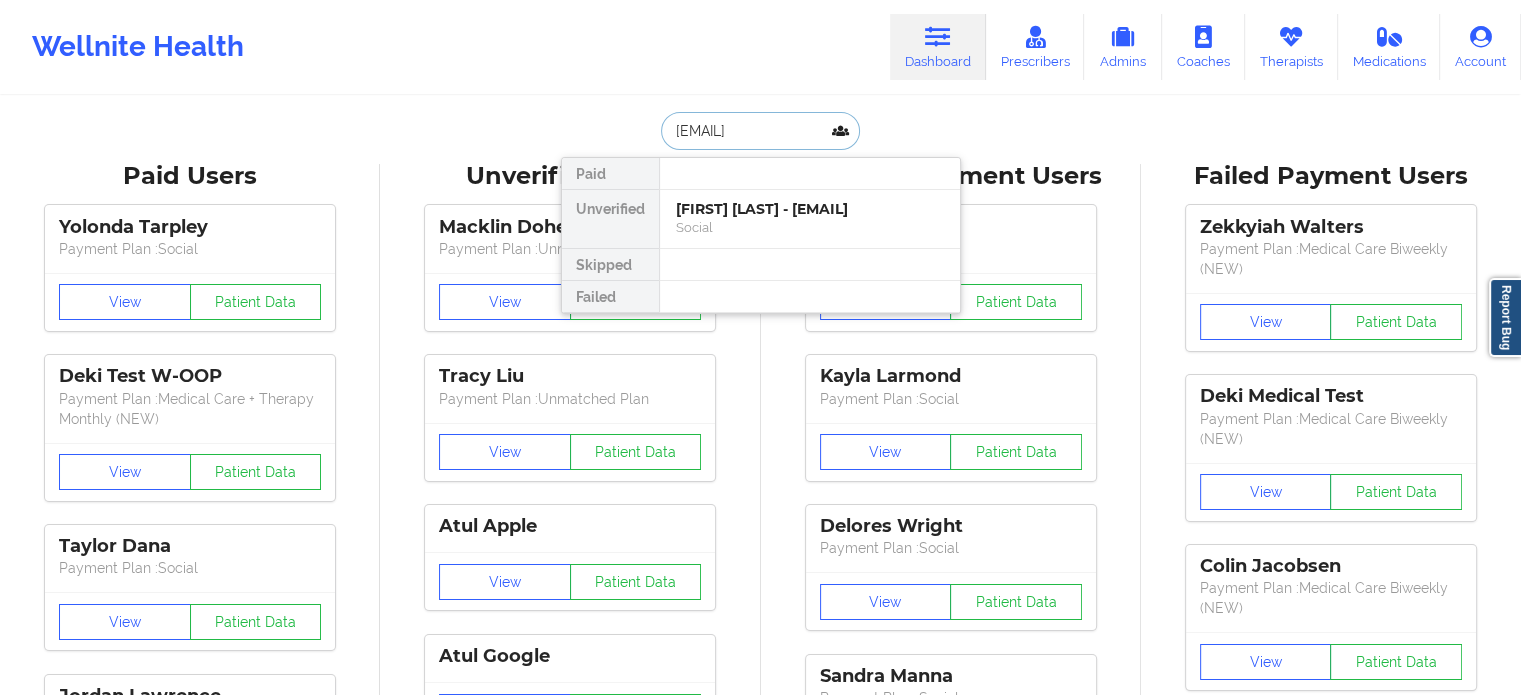 scroll, scrollTop: 0, scrollLeft: 1, axis: horizontal 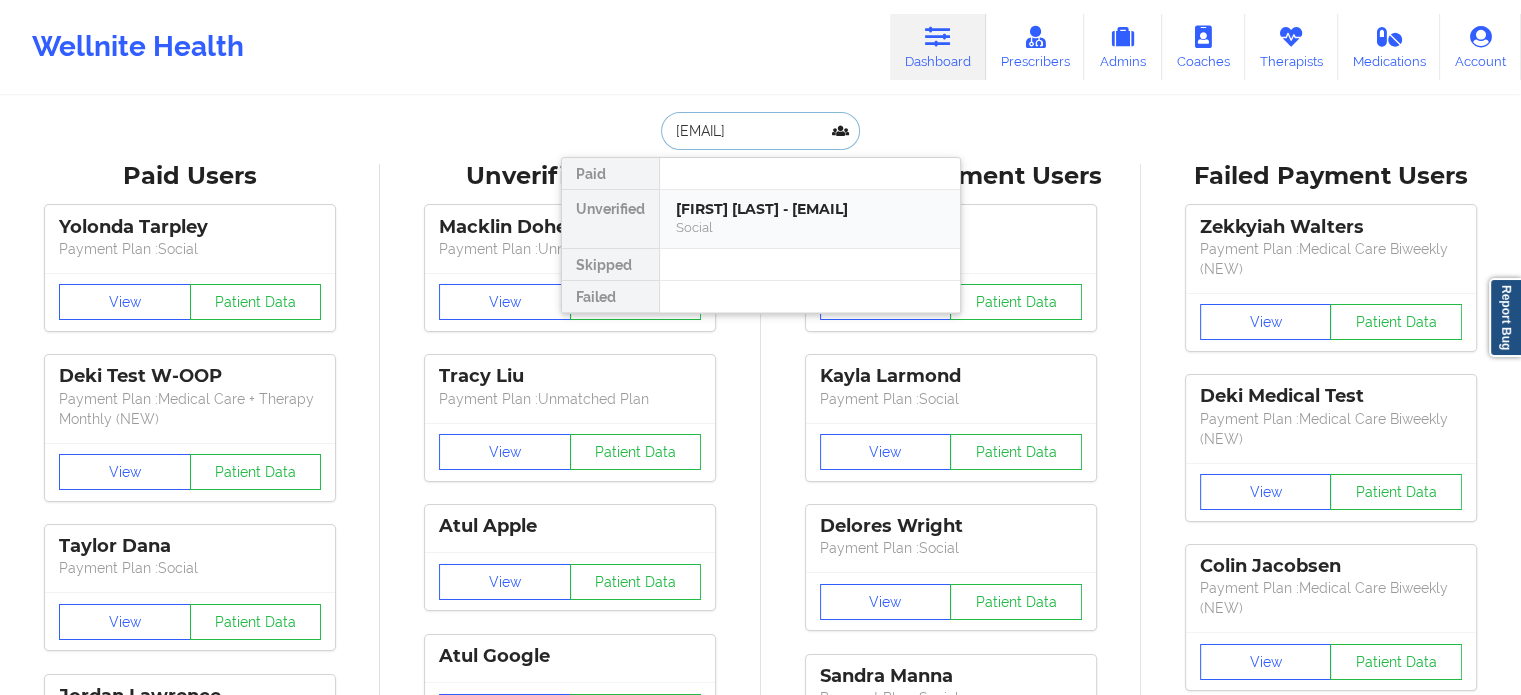 click on "[FIRST] [LAST] - [EMAIL]" at bounding box center (810, 209) 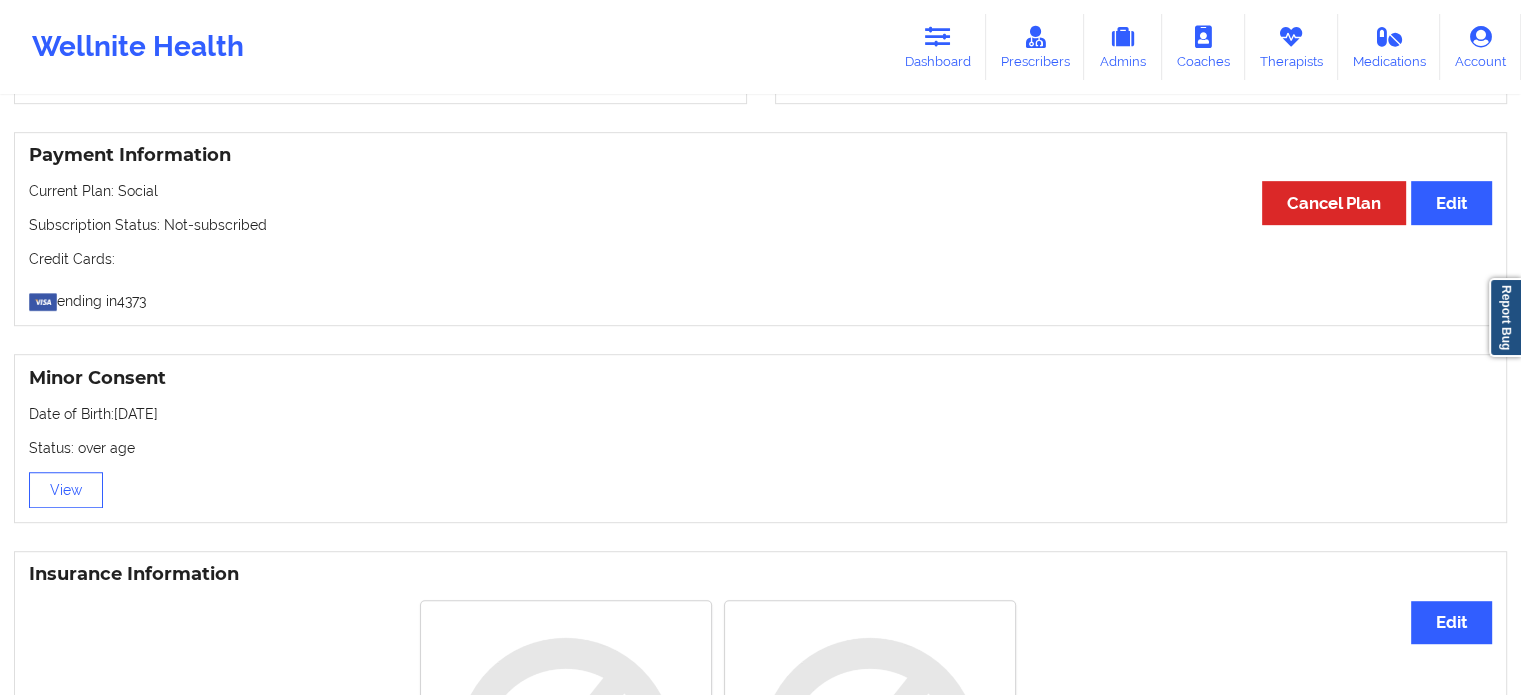 scroll, scrollTop: 1130, scrollLeft: 0, axis: vertical 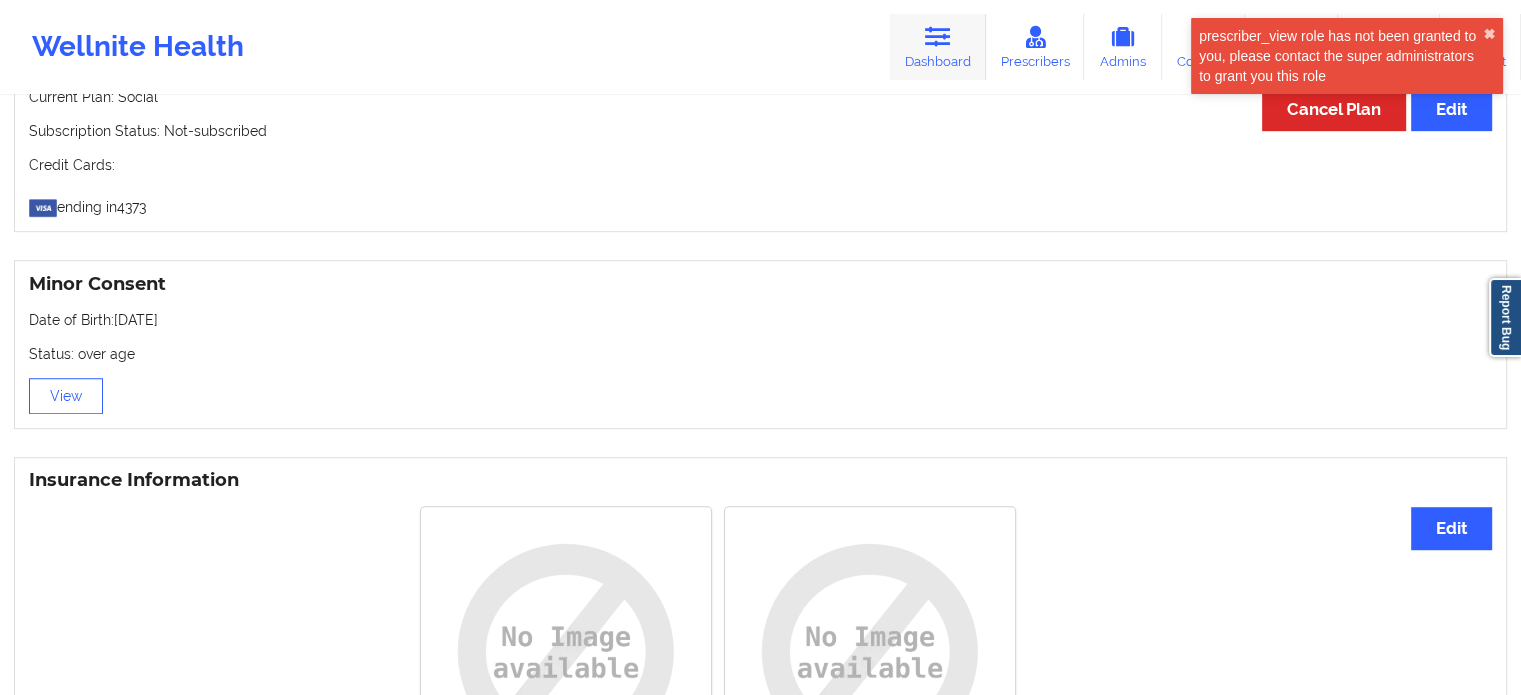 click on "Dashboard" at bounding box center (938, 47) 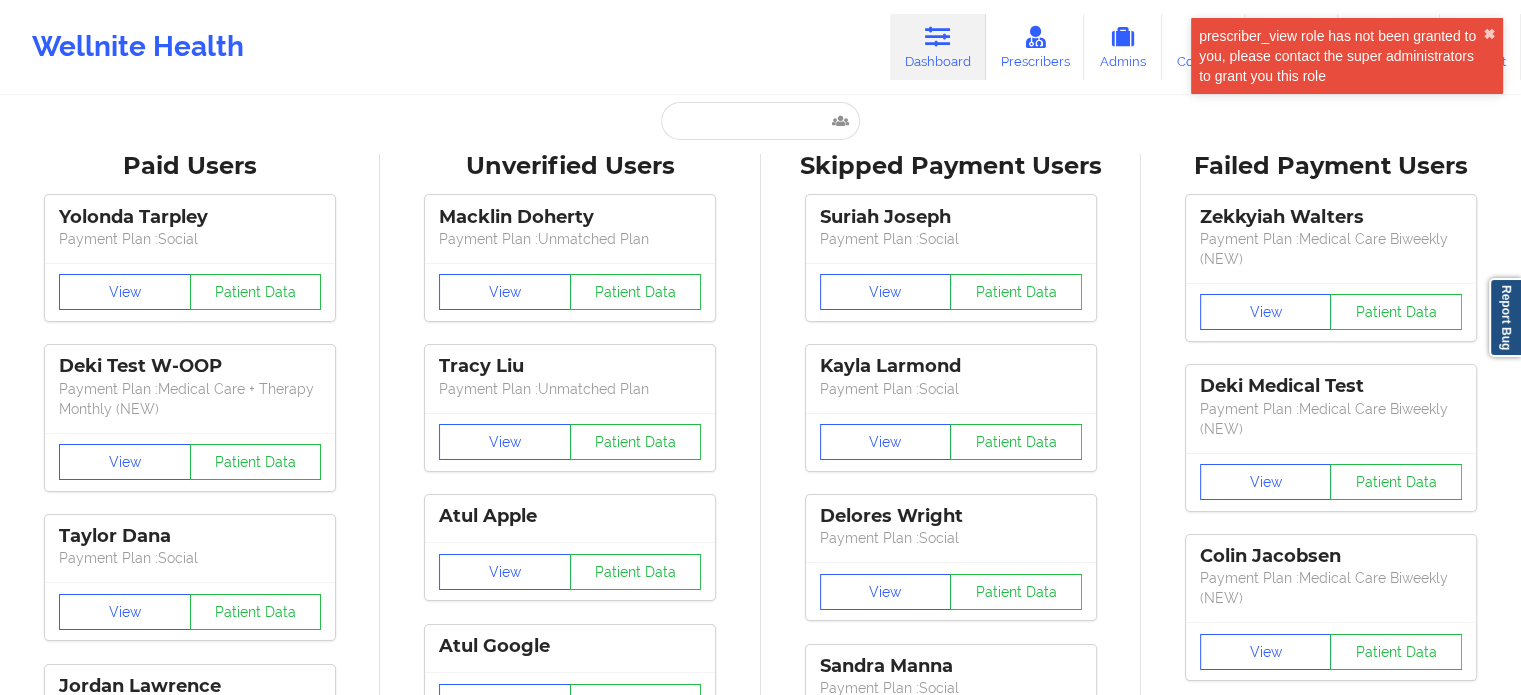 scroll, scrollTop: 0, scrollLeft: 0, axis: both 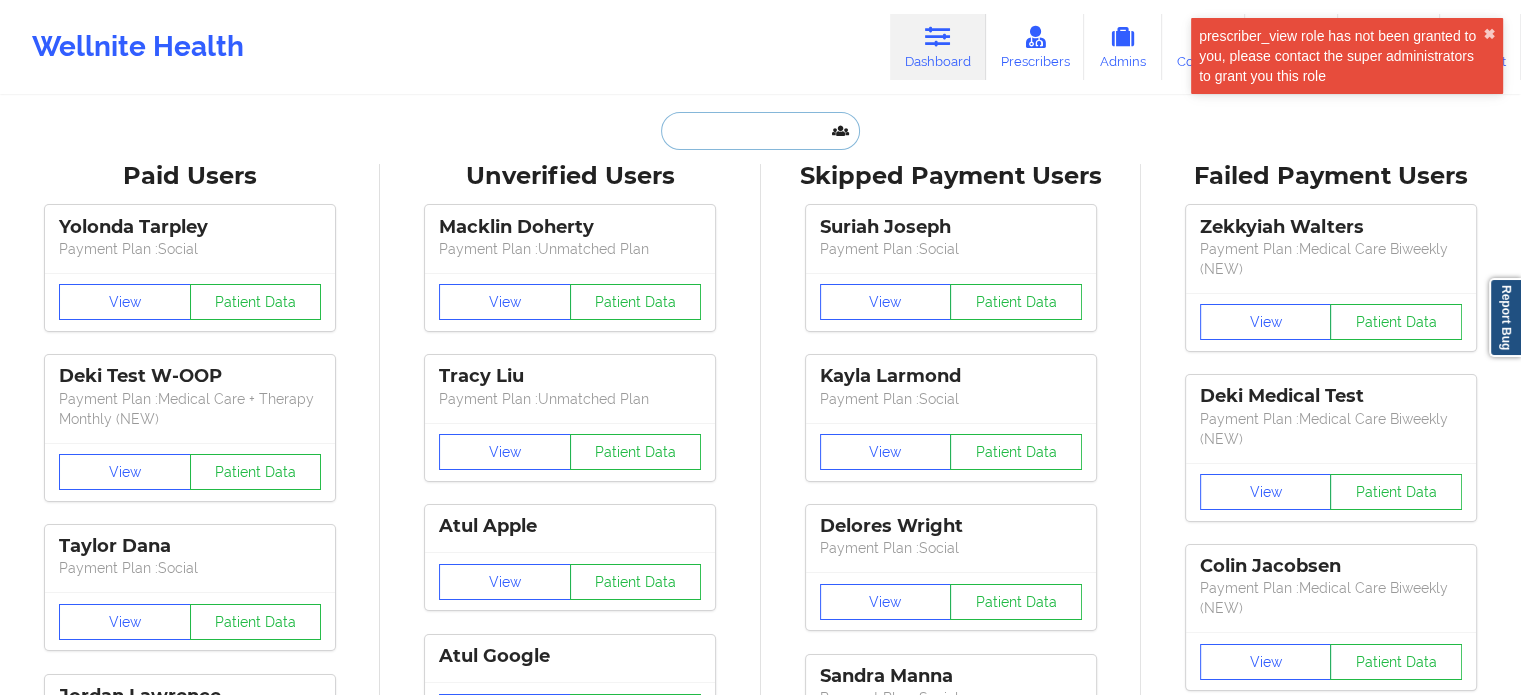 click at bounding box center (760, 131) 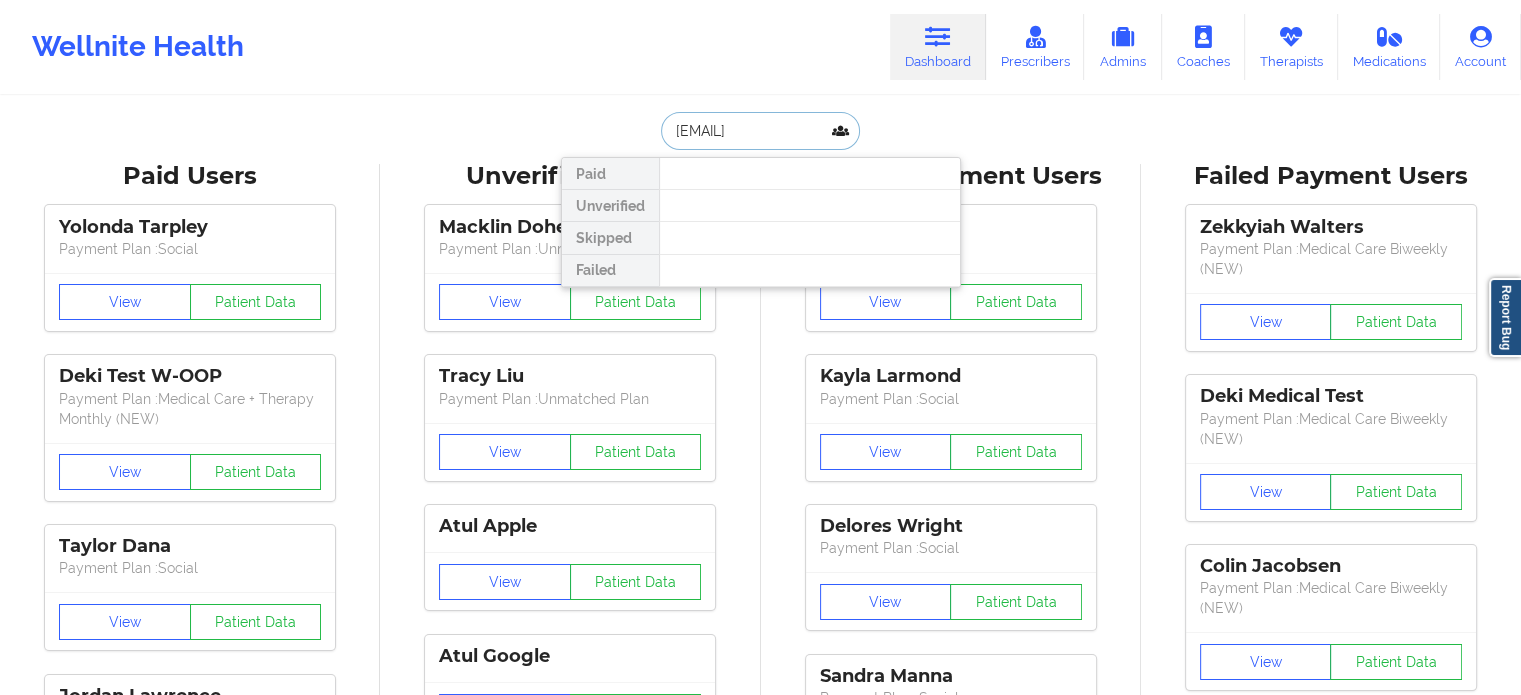 drag, startPoint x: 823, startPoint y: 121, endPoint x: 38, endPoint y: 45, distance: 788.6704 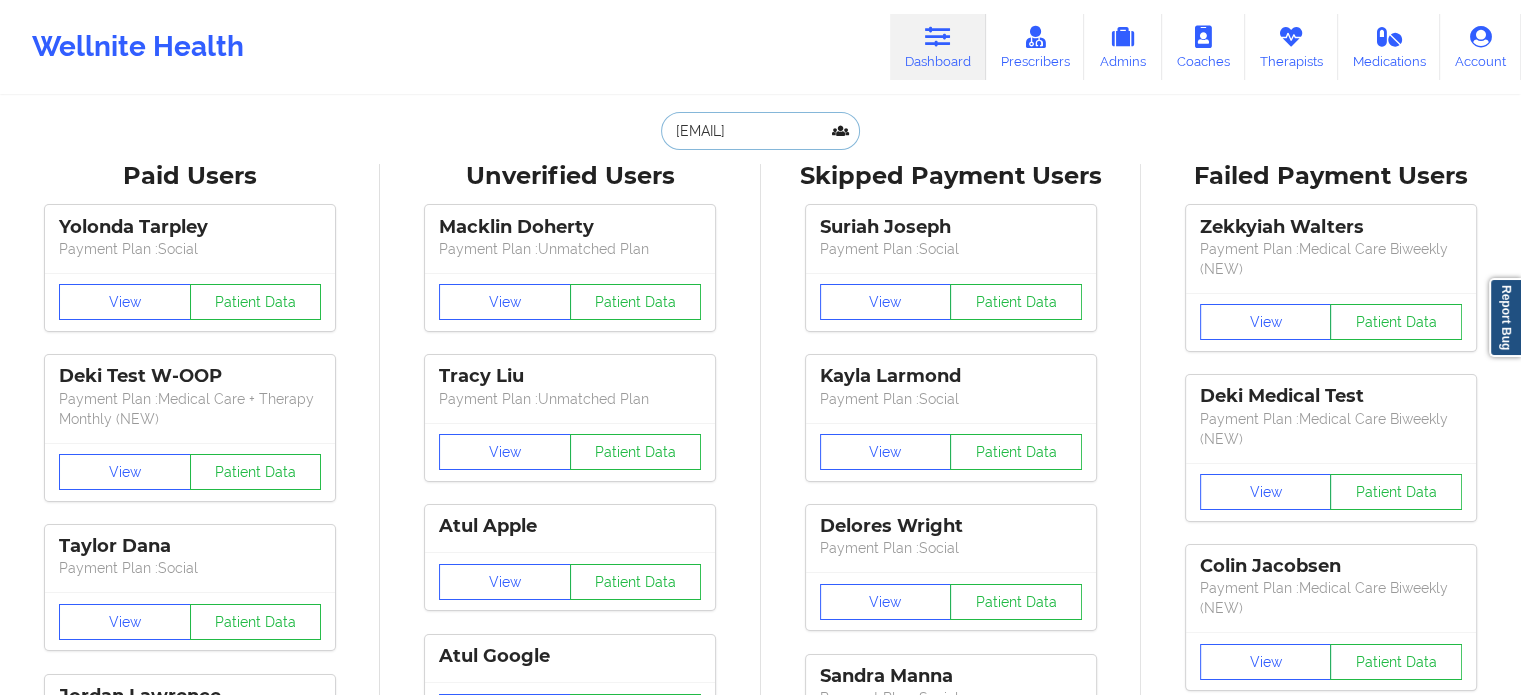 paste on "[EMAIL]" 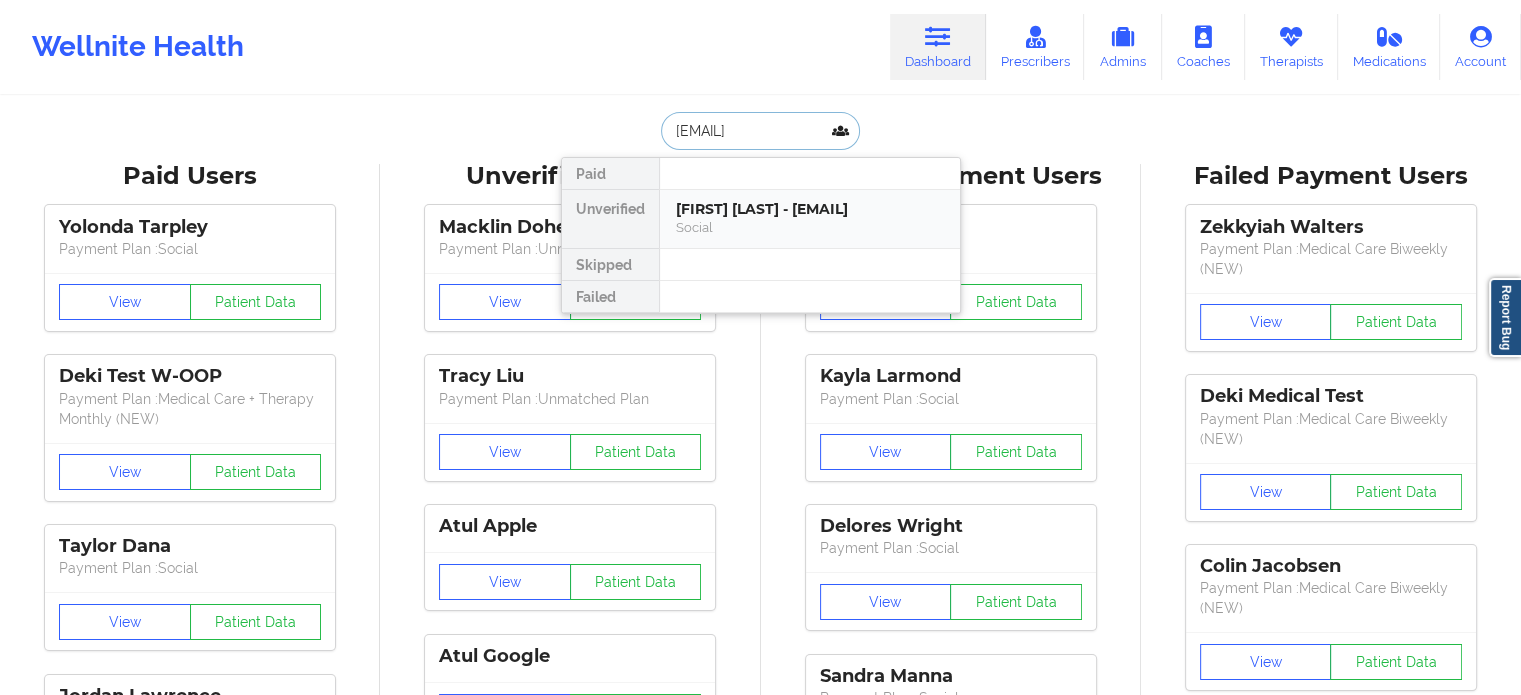 click on "[FIRST] [LAST] - [EMAIL]" at bounding box center (810, 209) 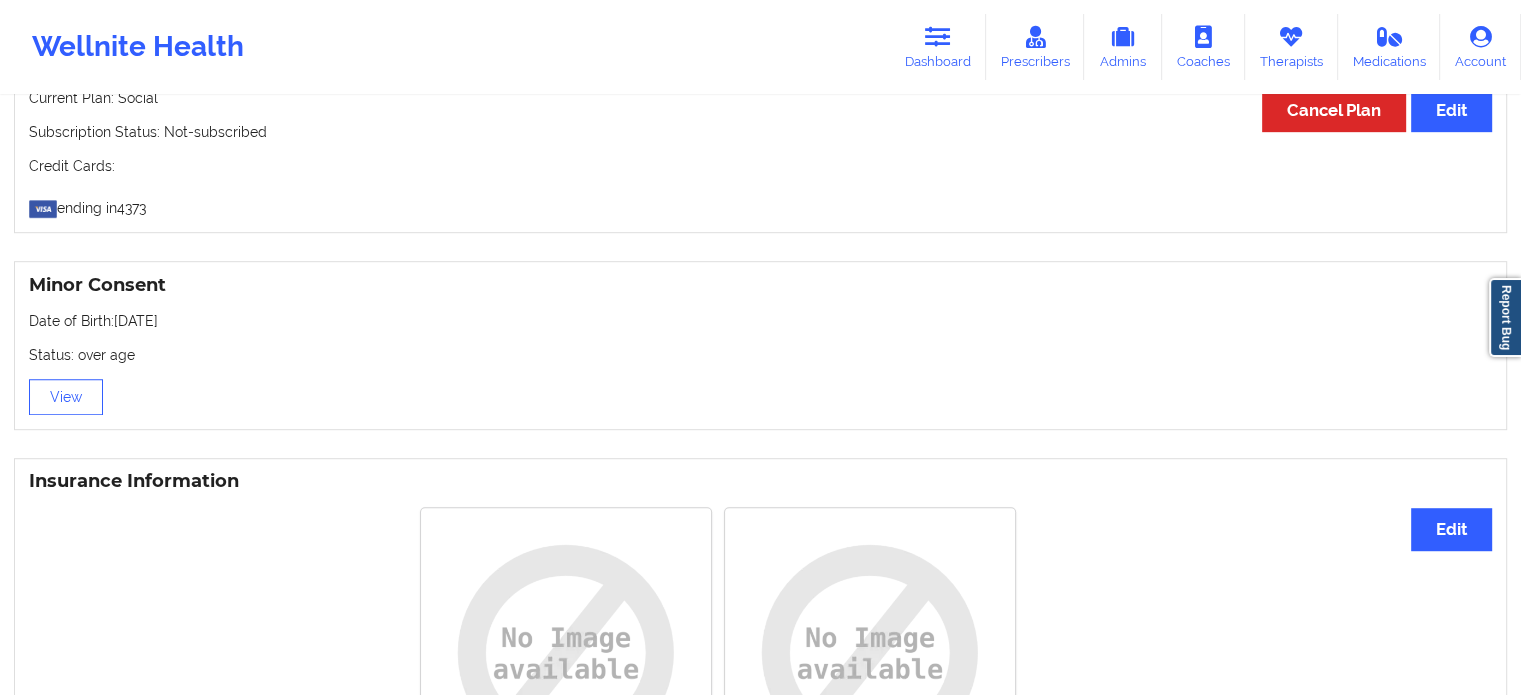 scroll, scrollTop: 1135, scrollLeft: 0, axis: vertical 